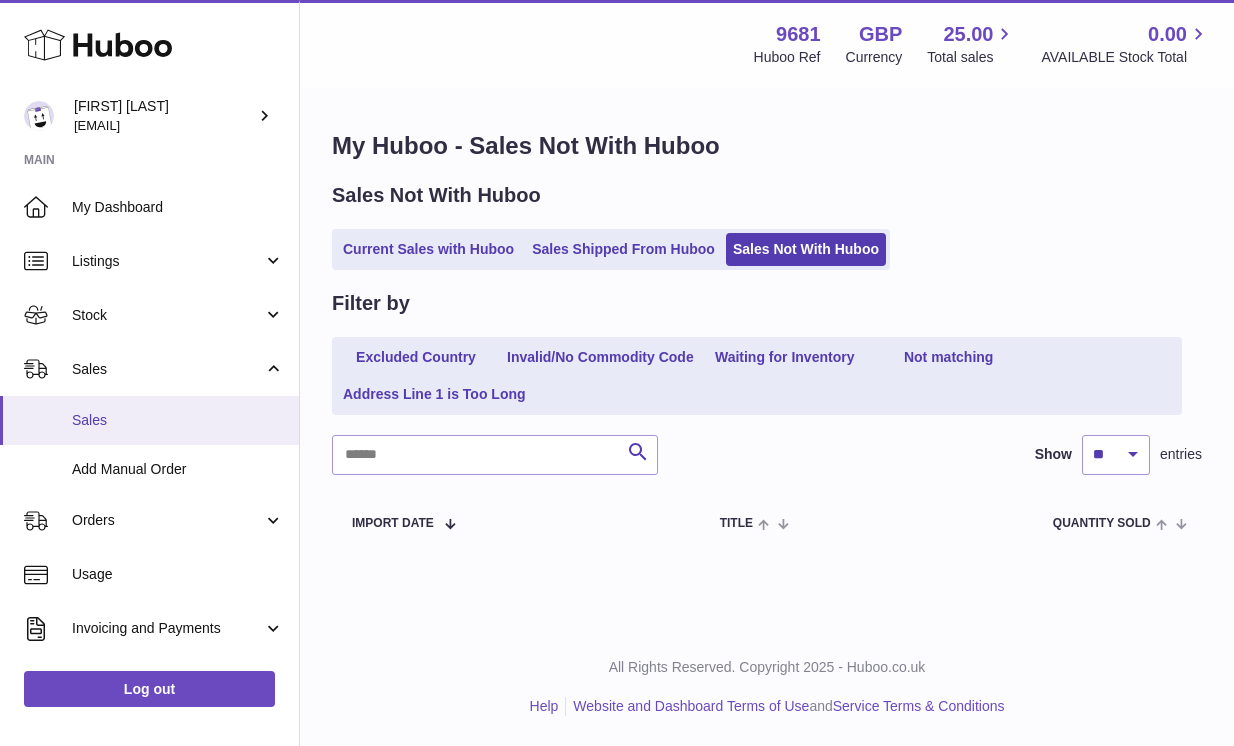 scroll, scrollTop: 0, scrollLeft: 0, axis: both 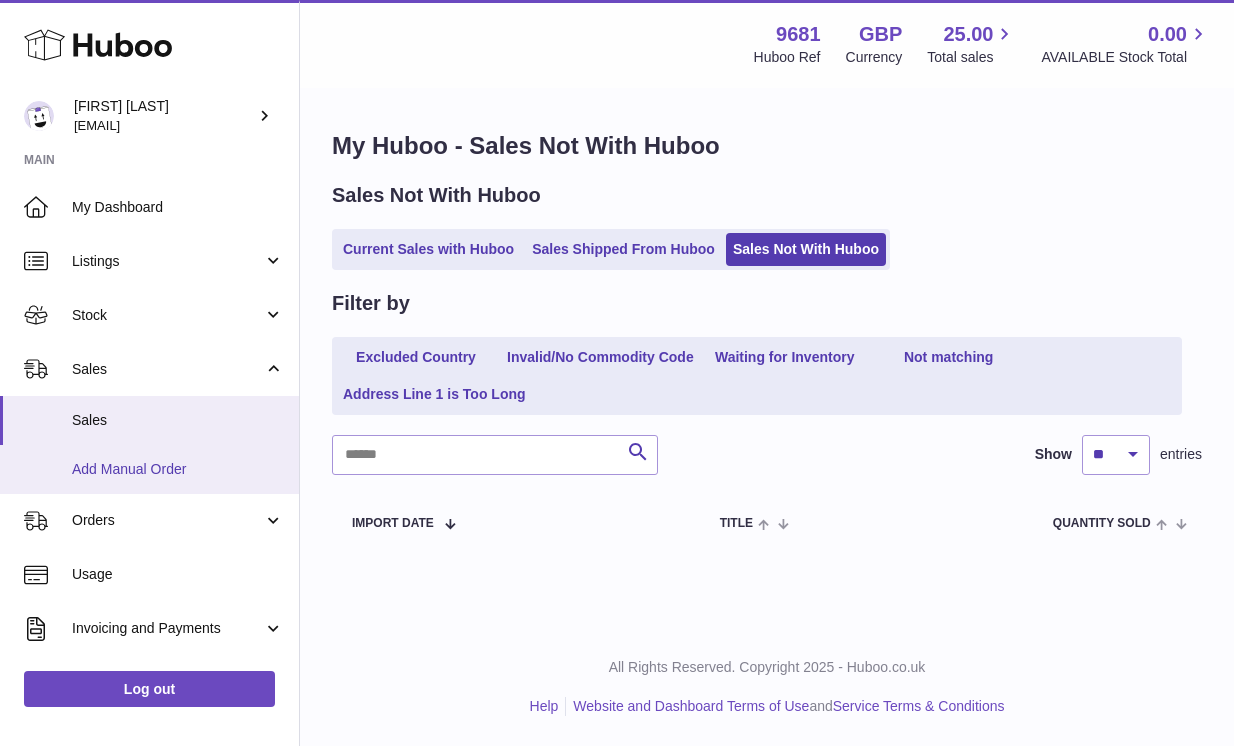 click on "Add Manual Order" at bounding box center (149, 469) 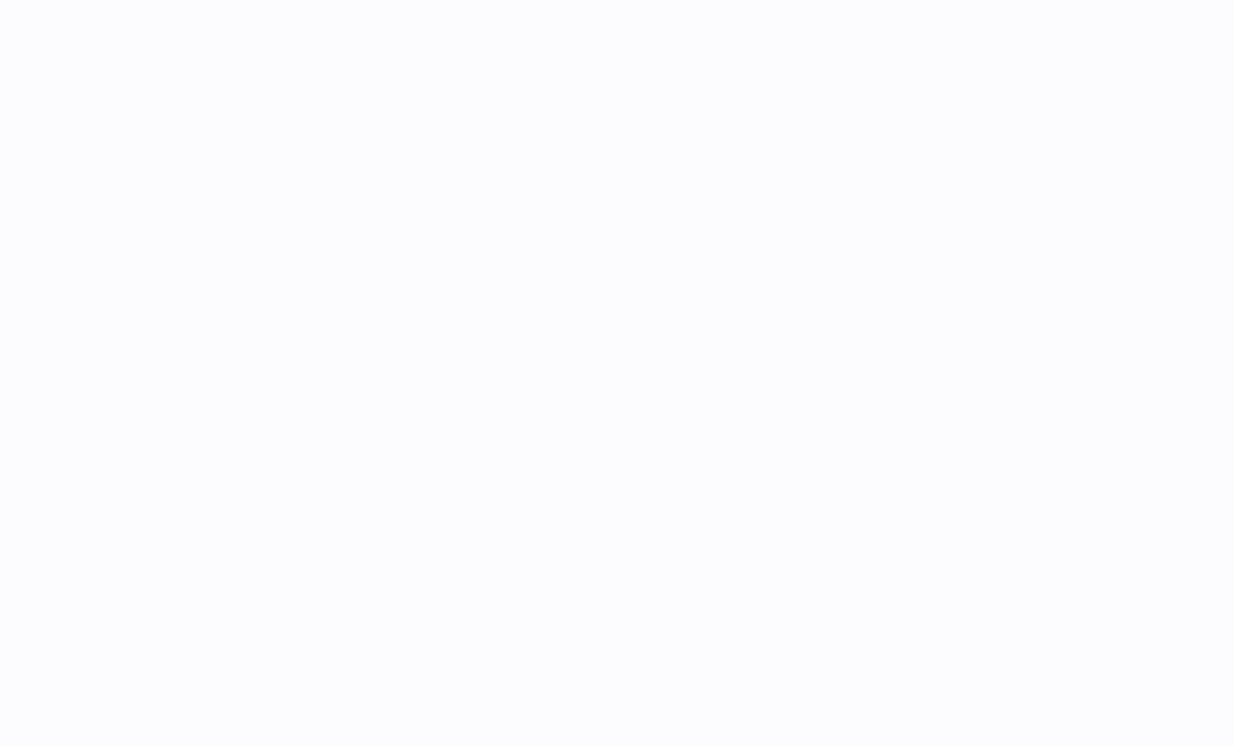 scroll, scrollTop: 0, scrollLeft: 0, axis: both 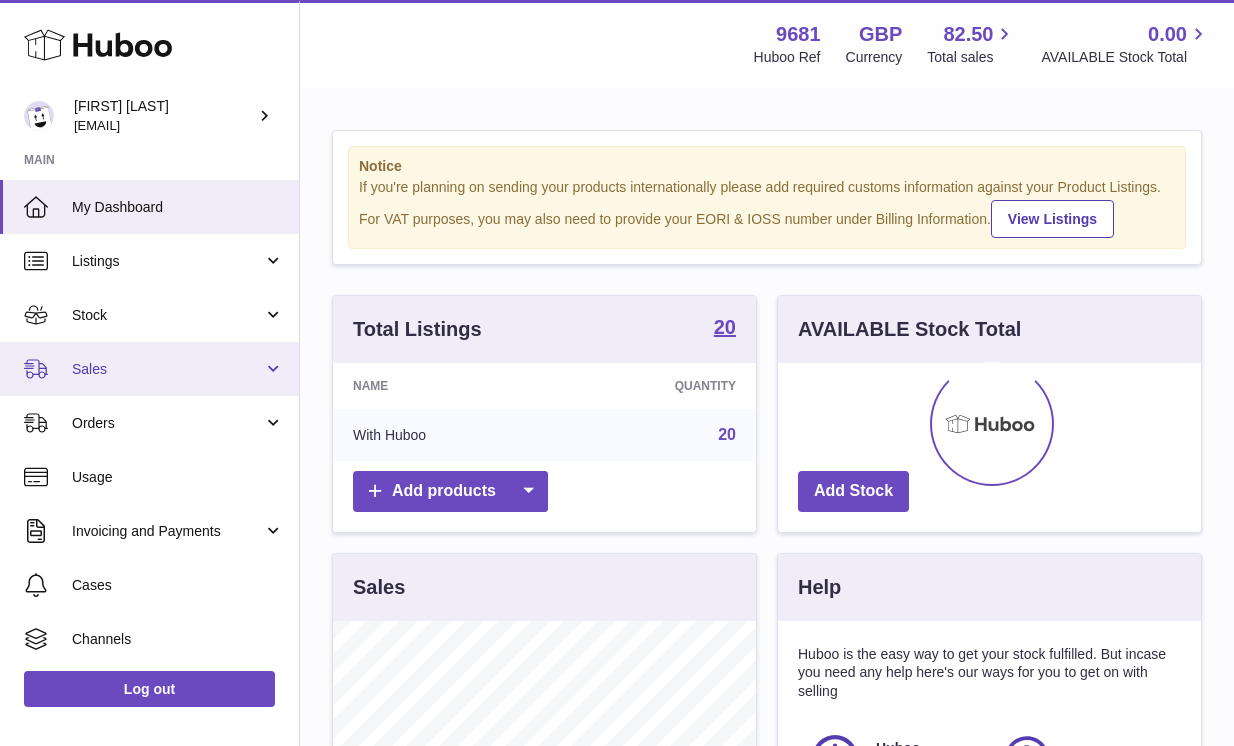 click on "Sales" at bounding box center [167, 369] 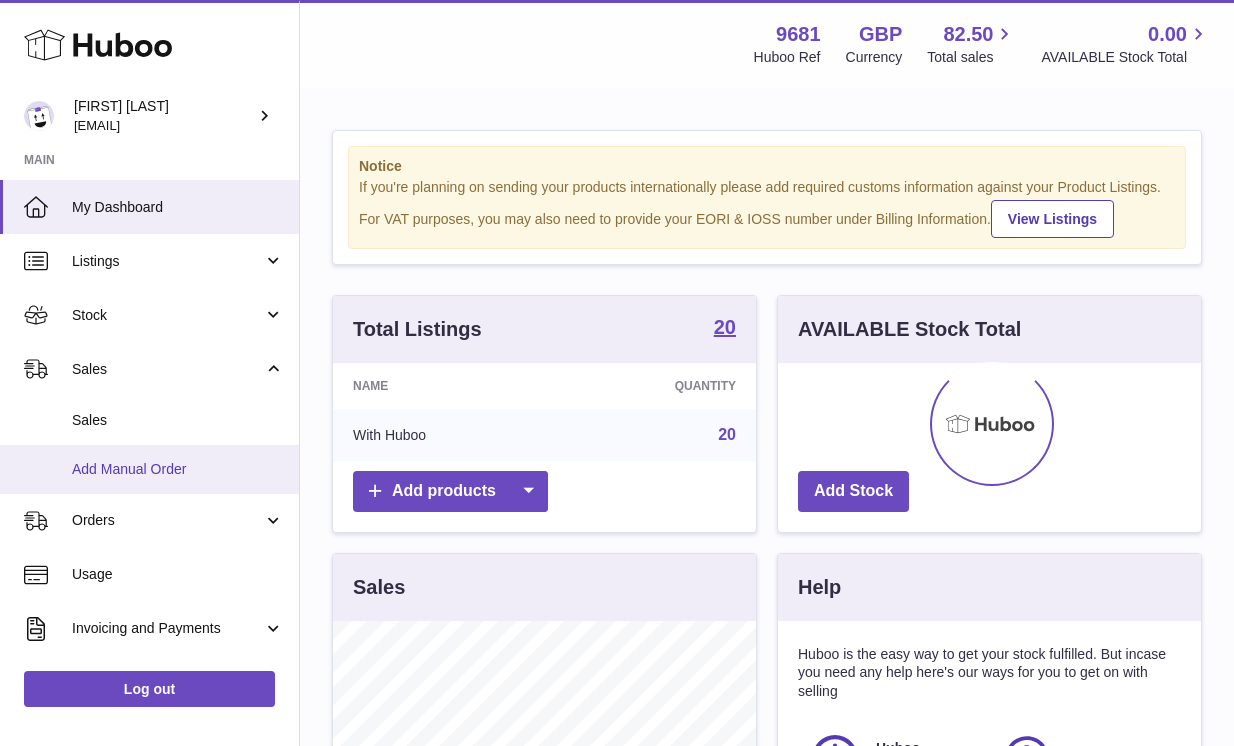 click on "Add Manual Order" at bounding box center (178, 469) 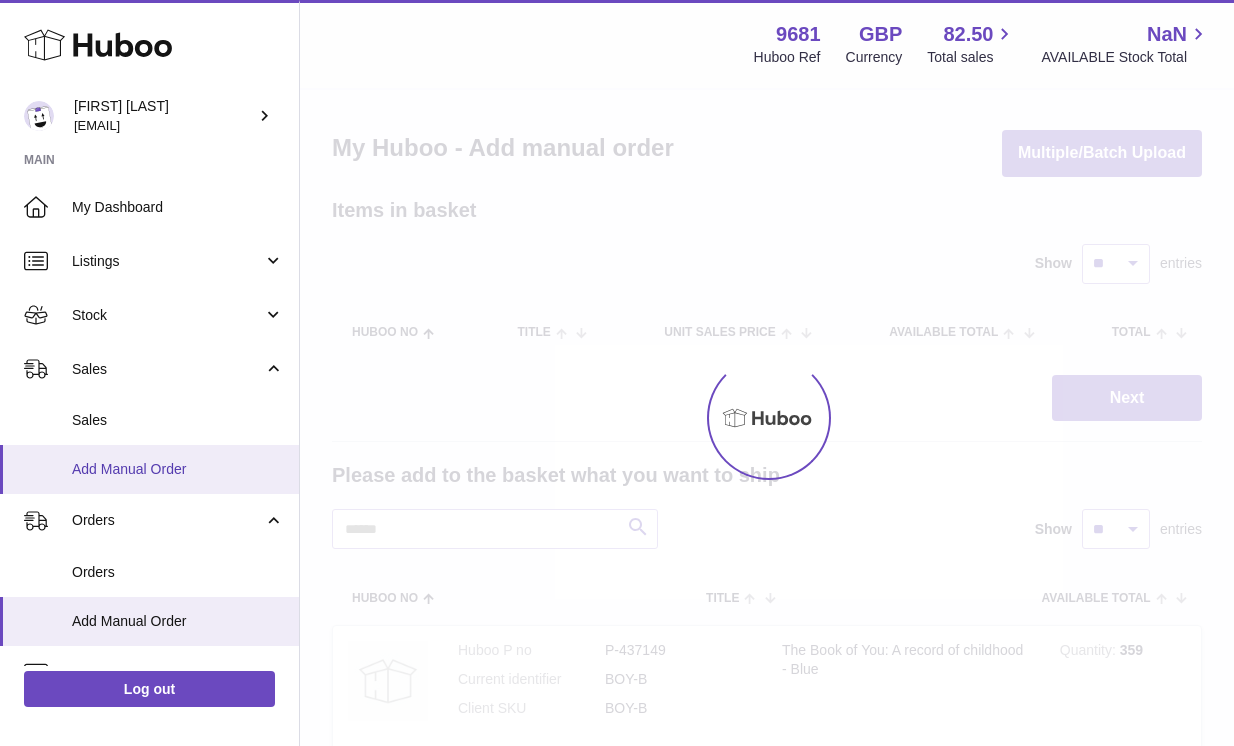 scroll, scrollTop: 0, scrollLeft: 0, axis: both 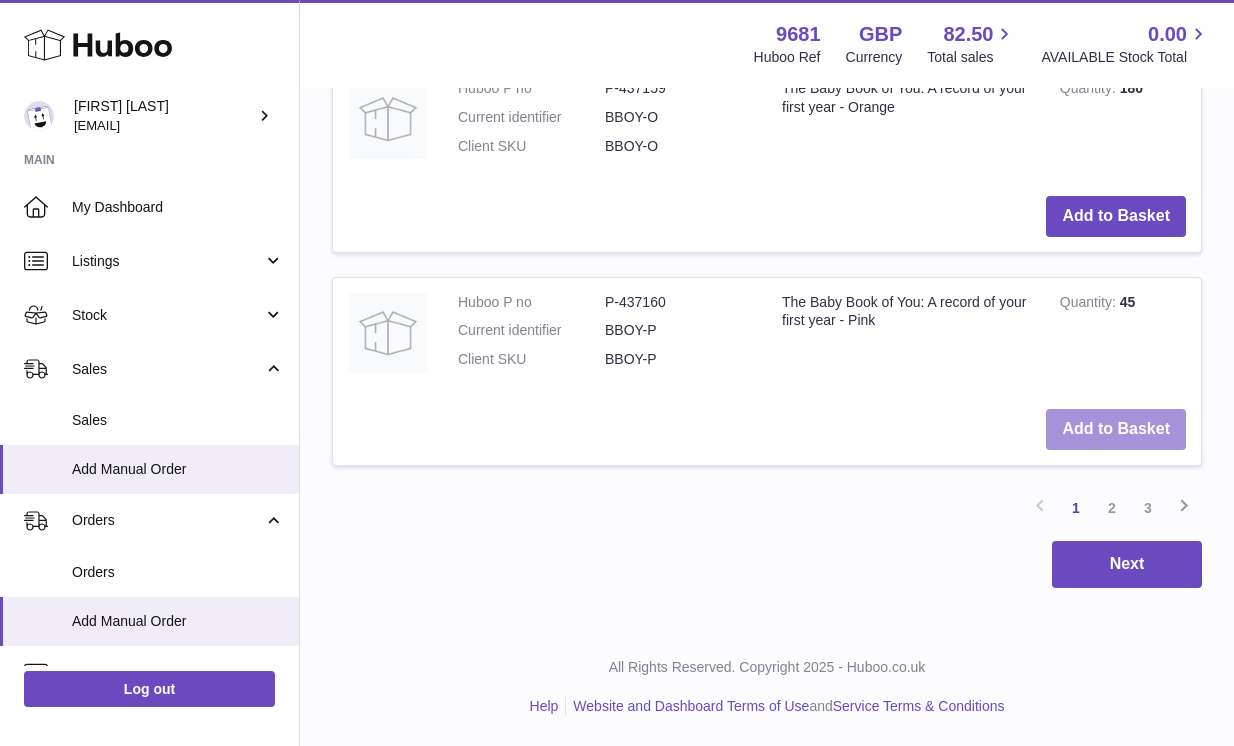 click on "Add to Basket" at bounding box center [1116, 429] 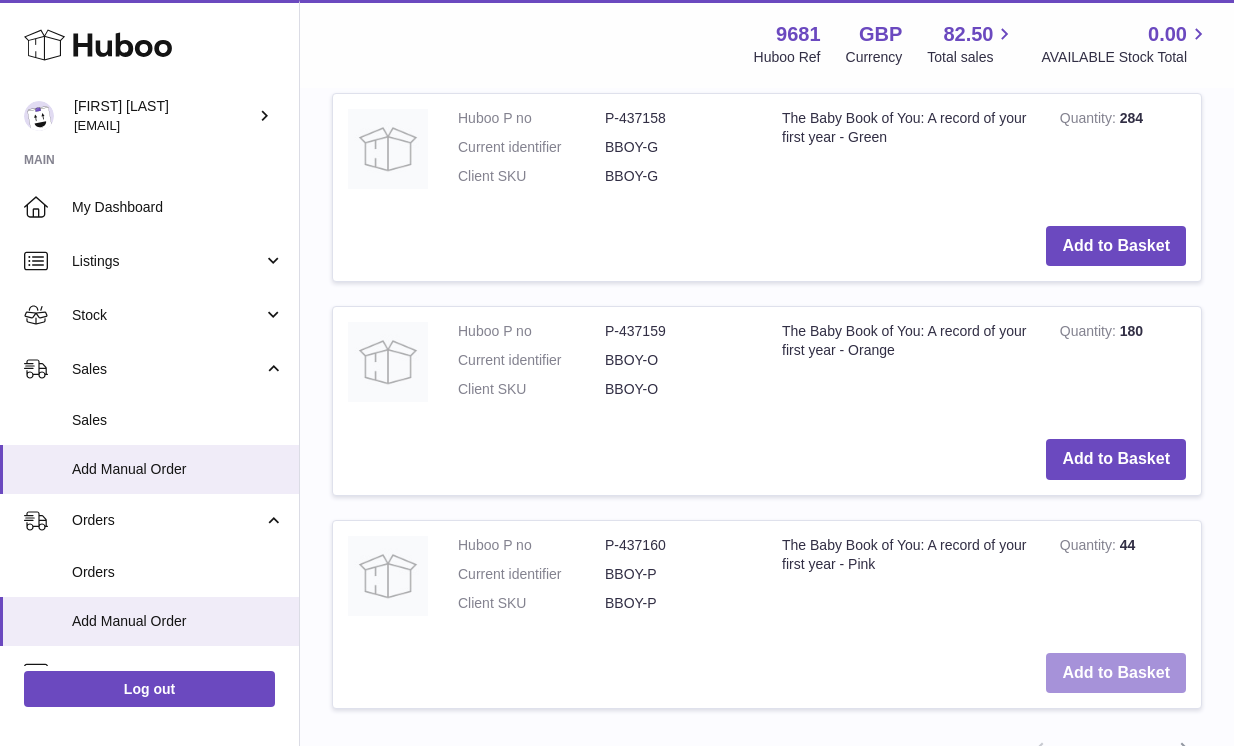 scroll, scrollTop: 2513, scrollLeft: 0, axis: vertical 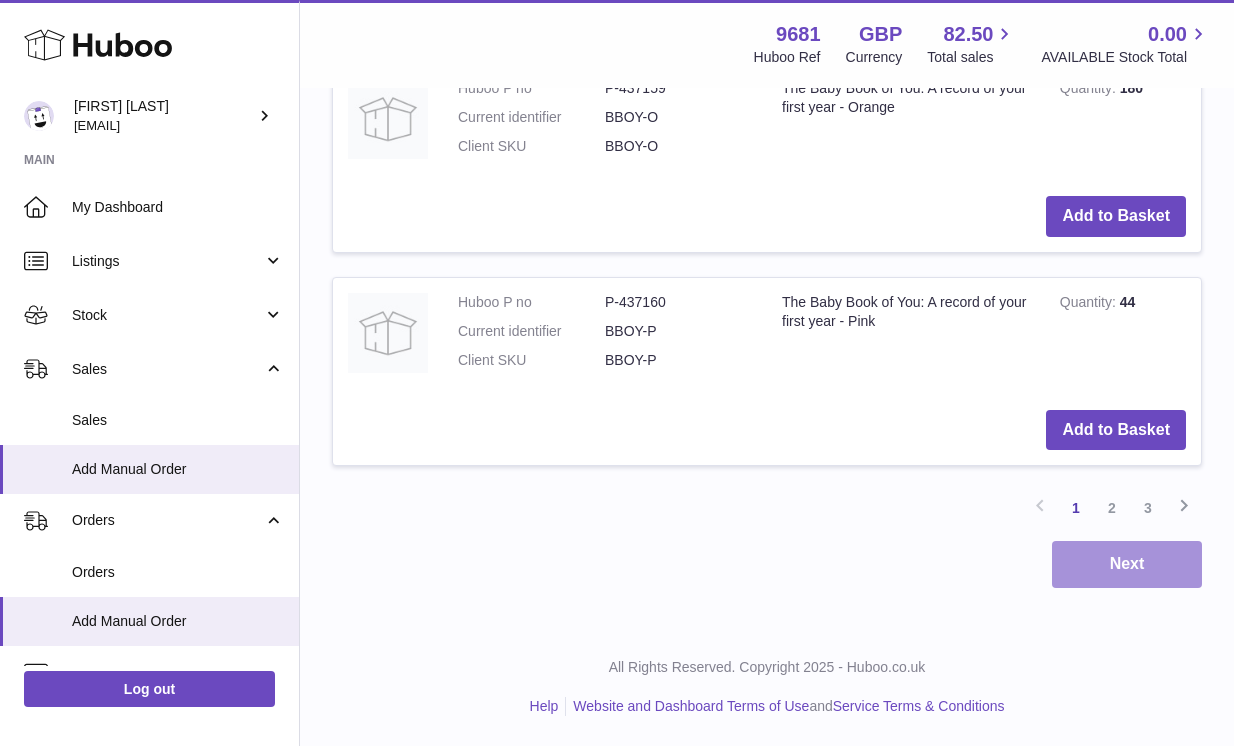 click on "Next" at bounding box center (1127, 564) 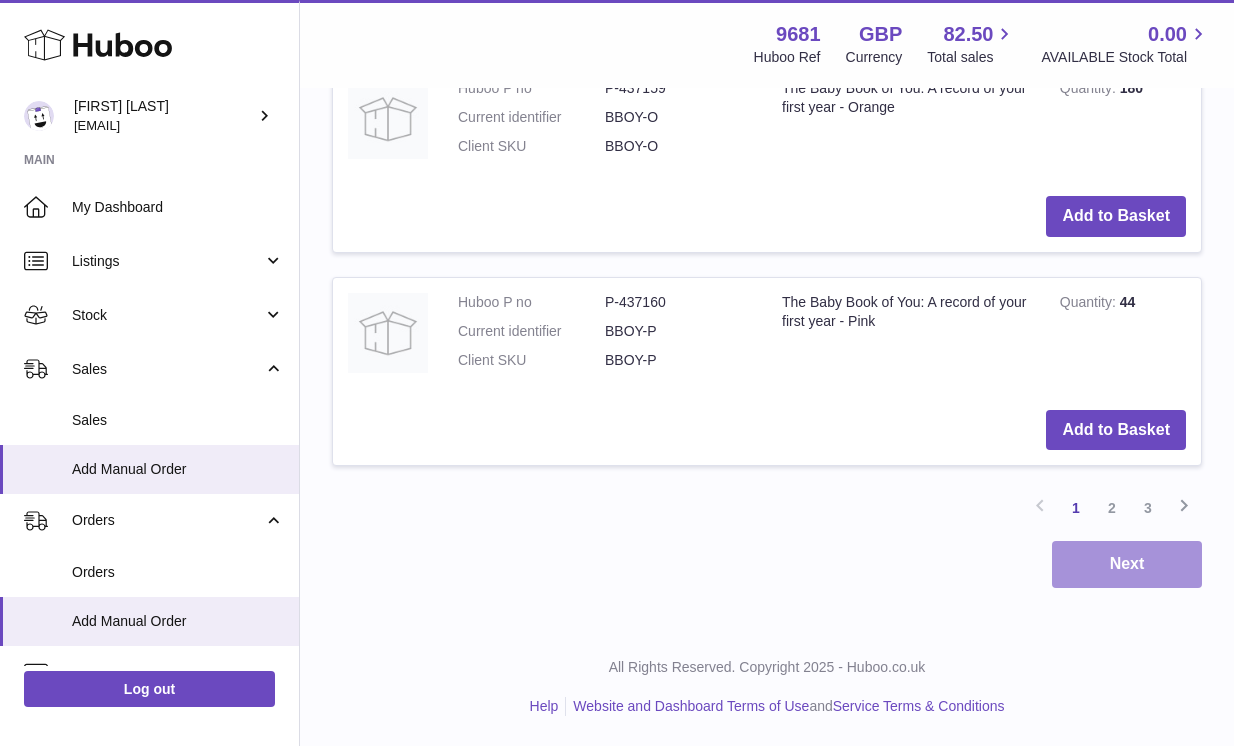 scroll, scrollTop: 0, scrollLeft: 0, axis: both 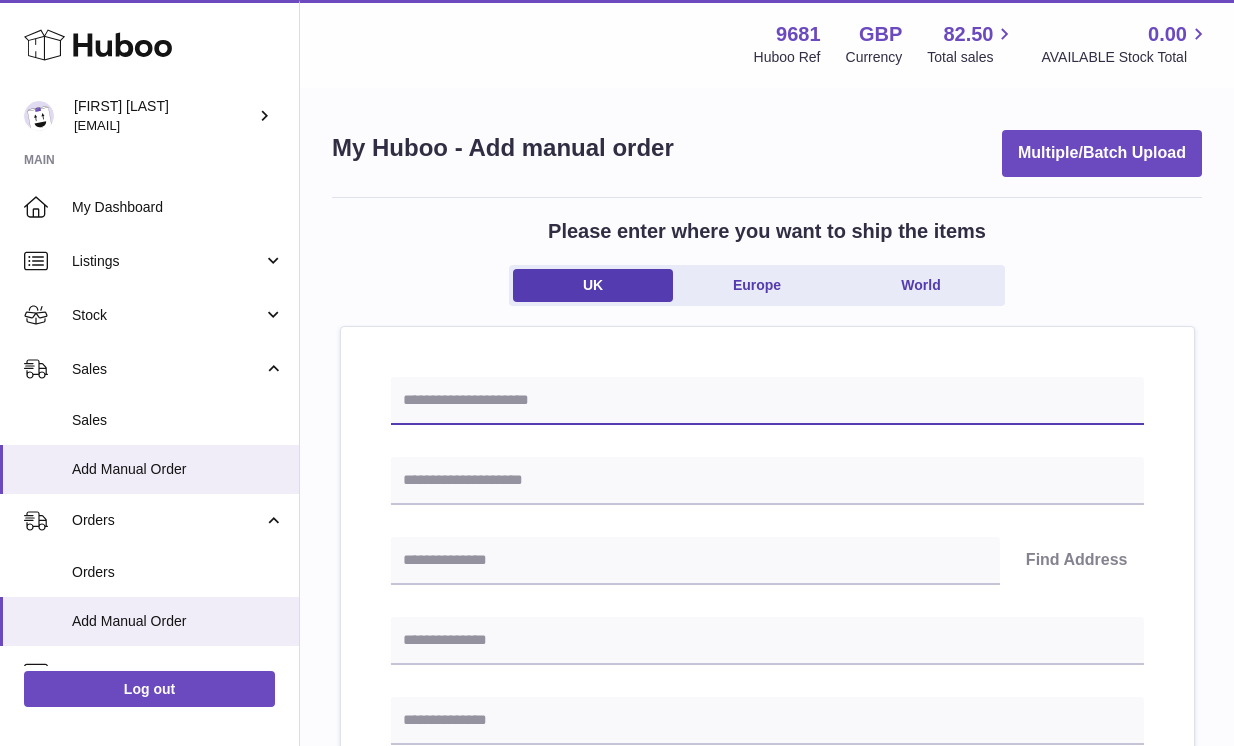 click at bounding box center (767, 401) 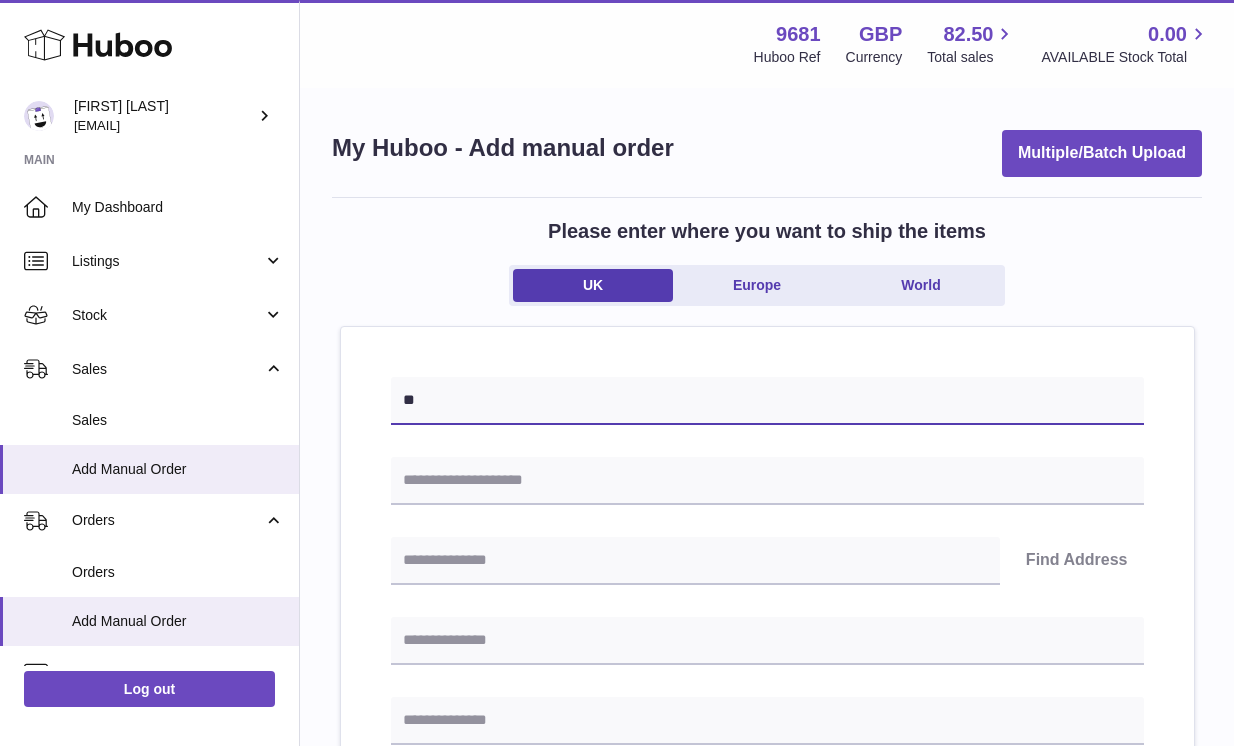 paste on "**********" 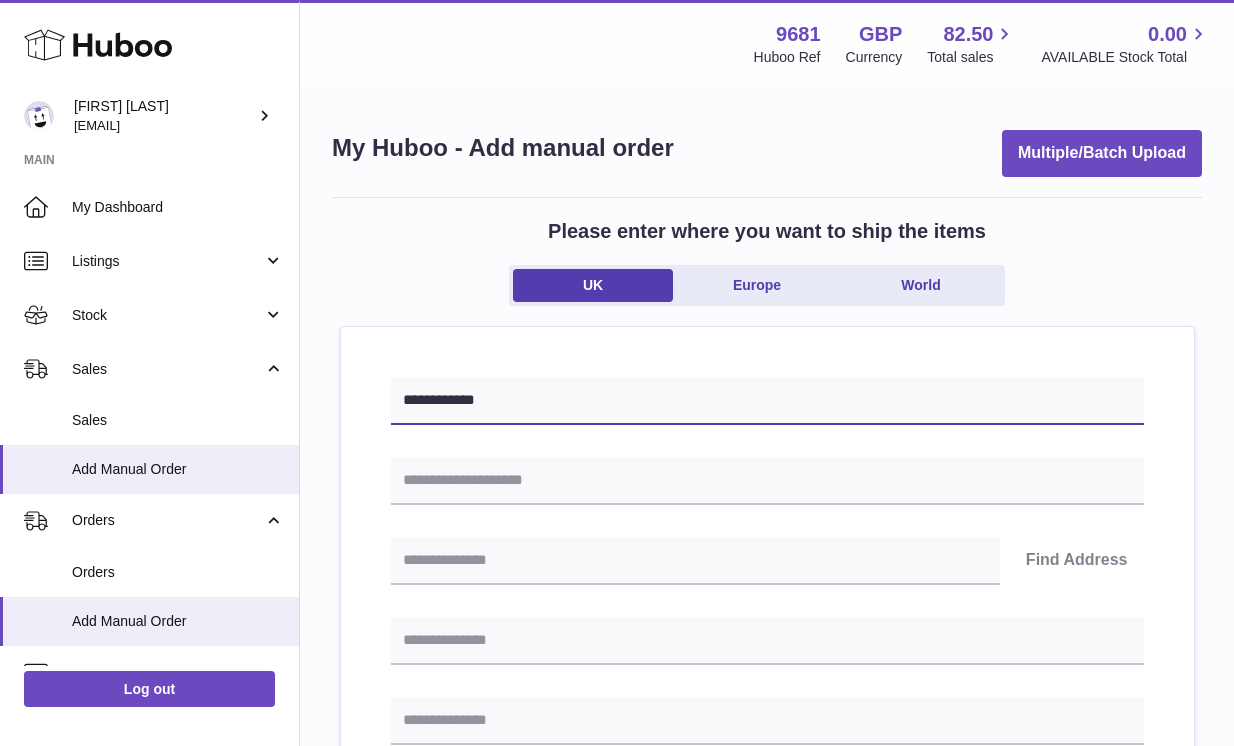 click on "**********" at bounding box center [767, 401] 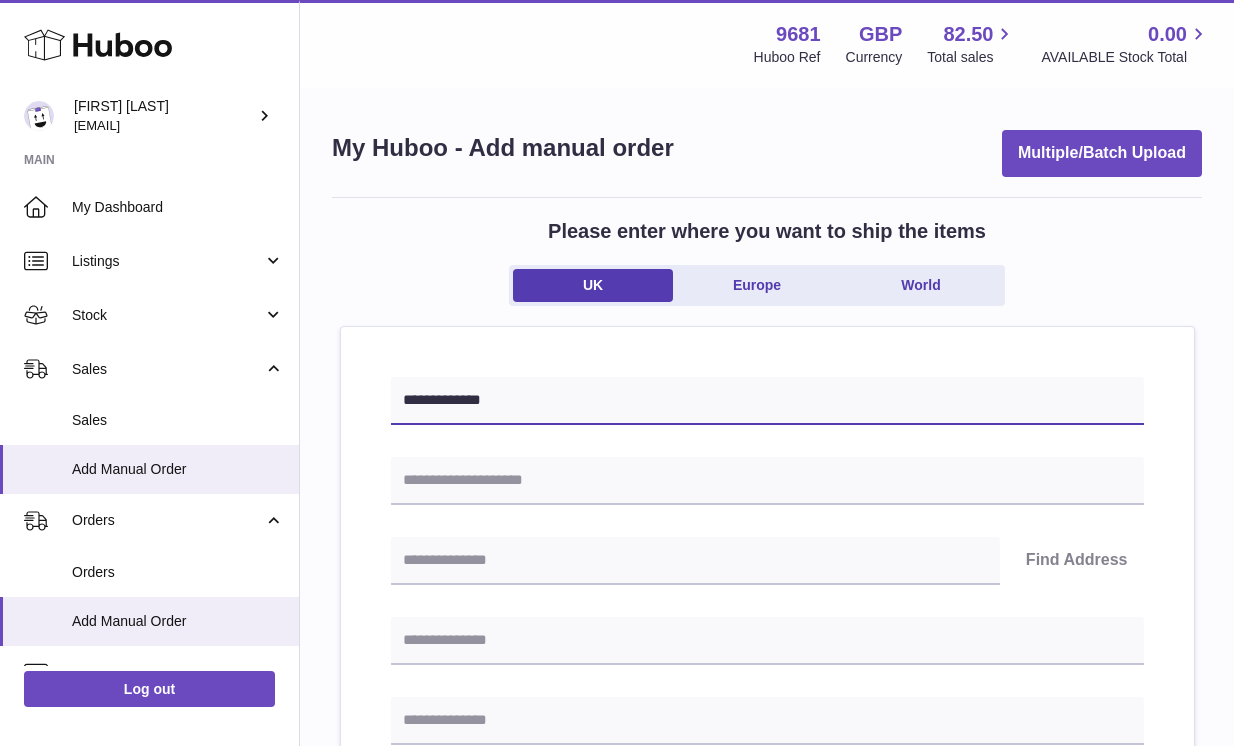 type on "**********" 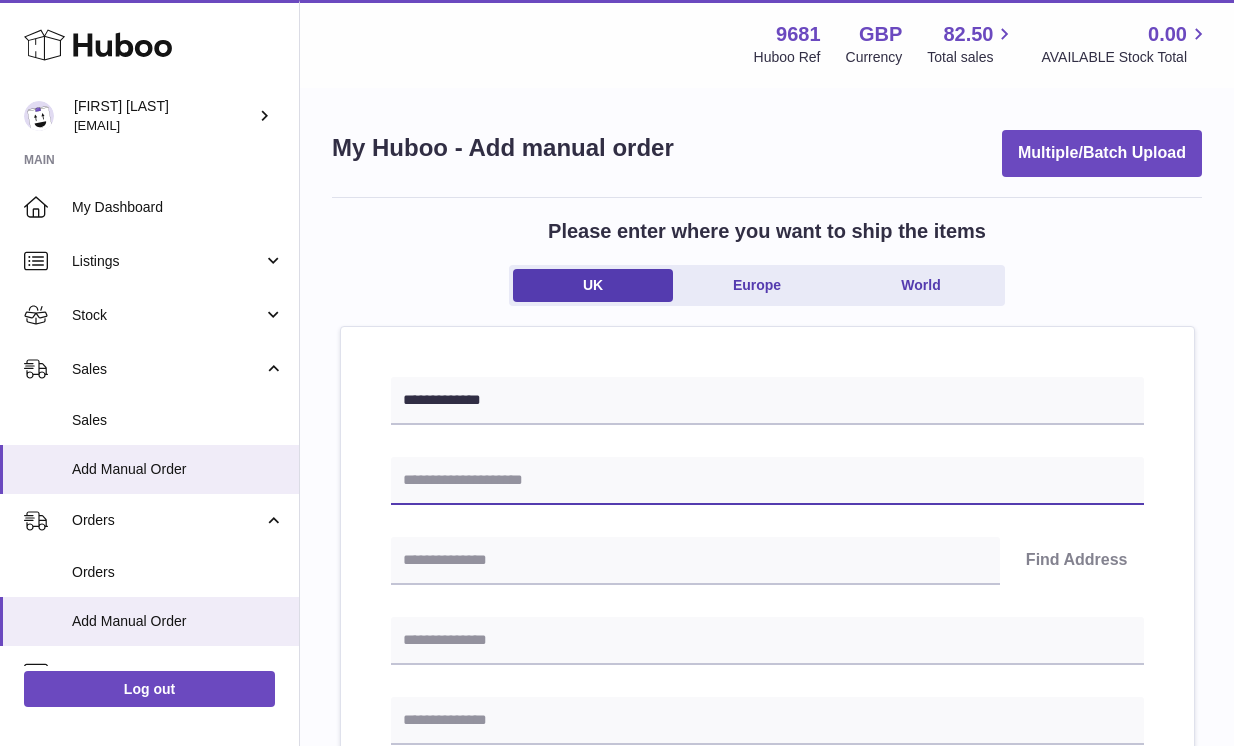 click at bounding box center (767, 481) 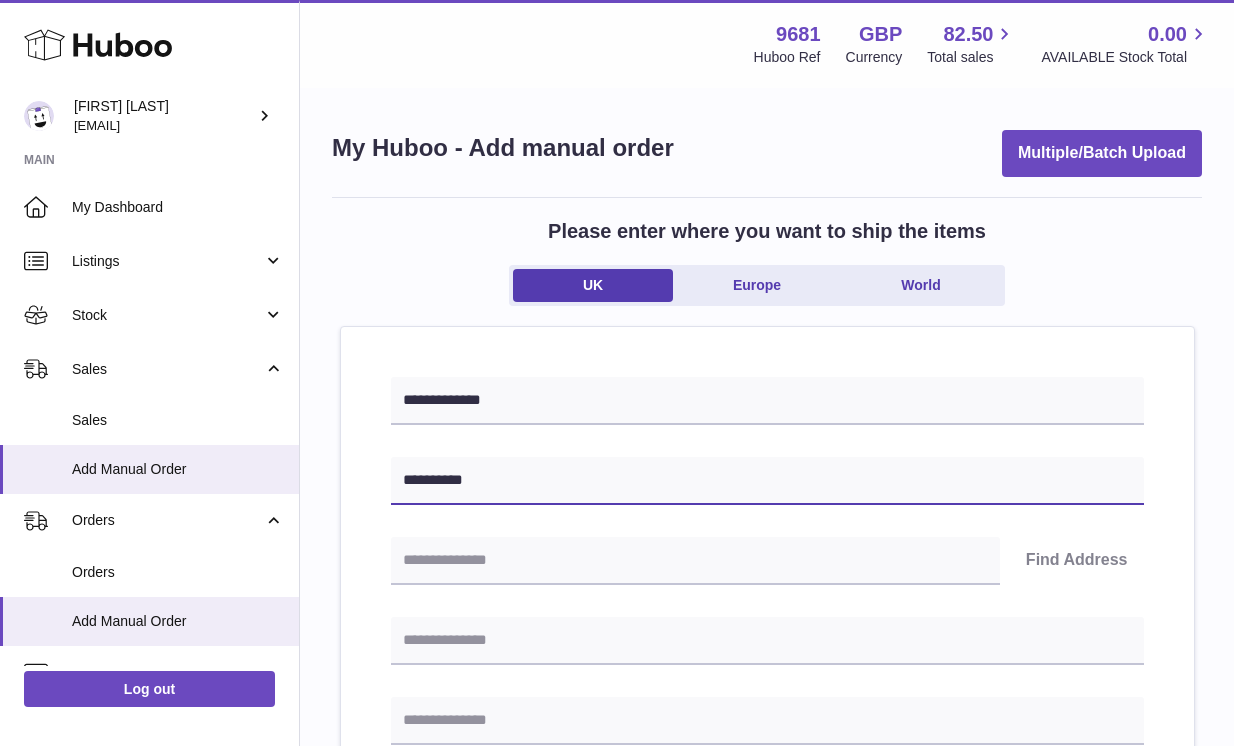 type on "**********" 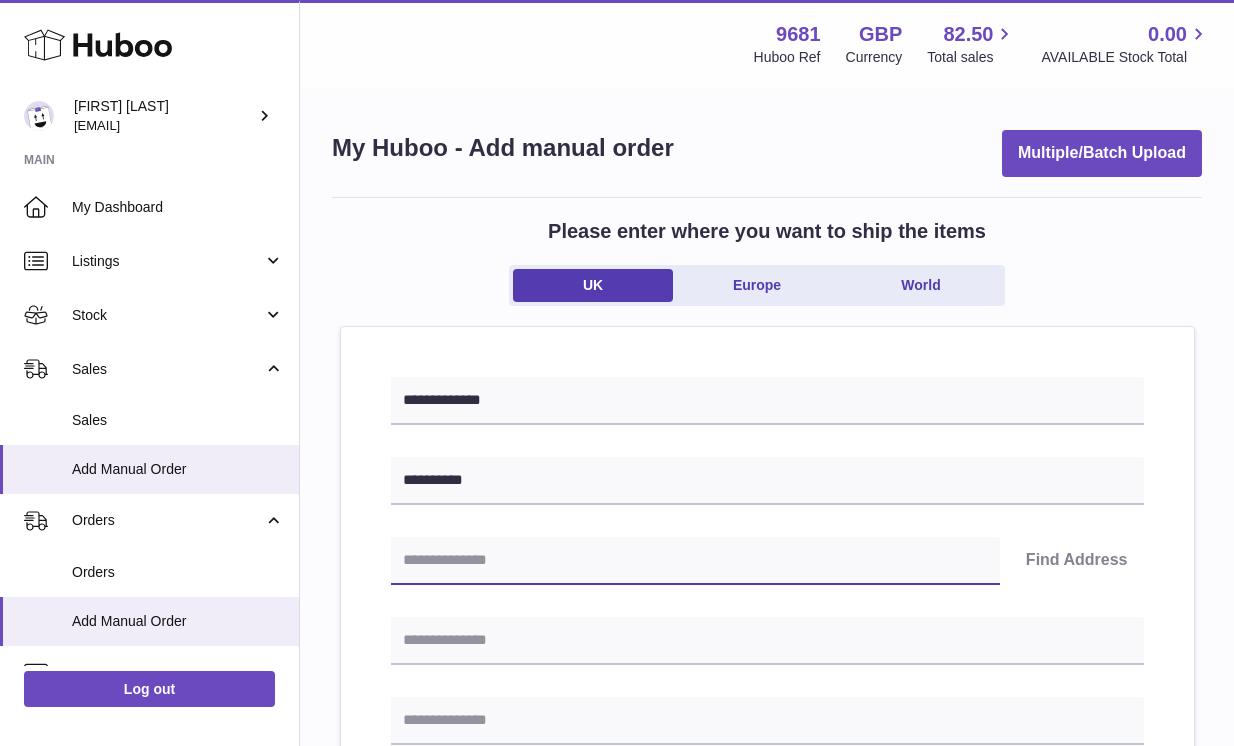 paste on "*******" 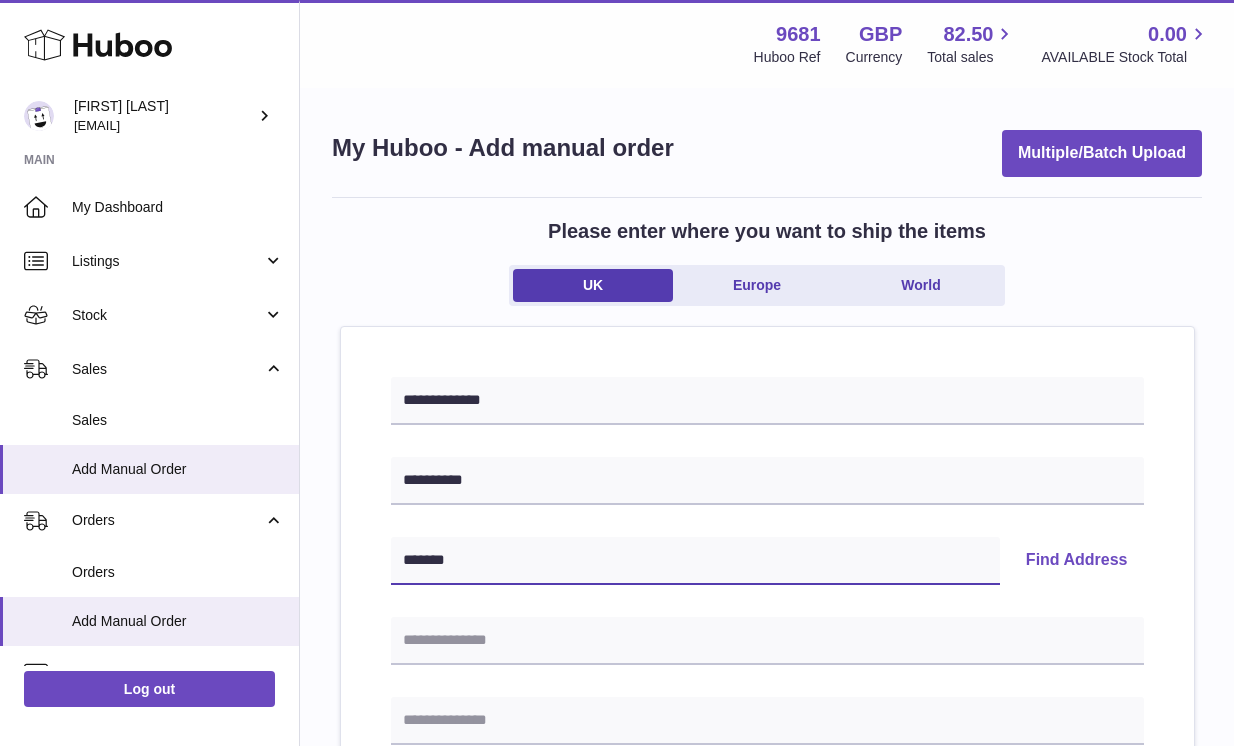 type on "*******" 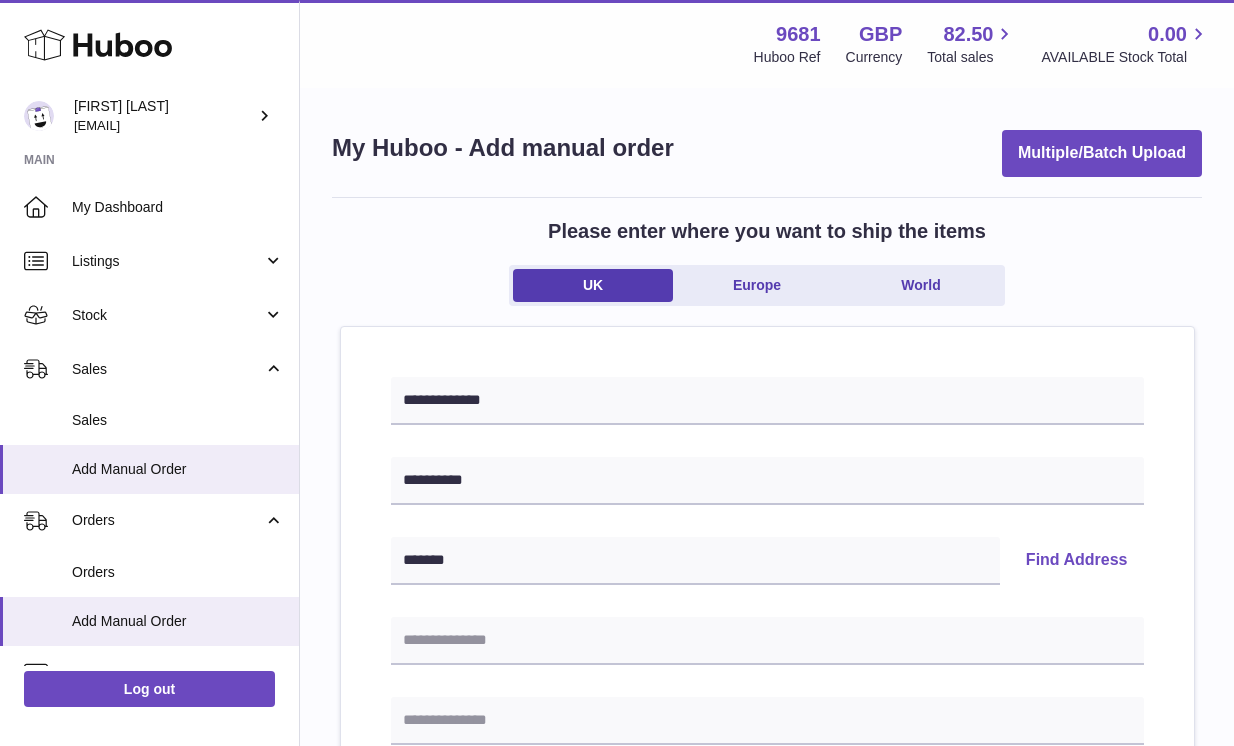 click on "Find Address" at bounding box center (1077, 561) 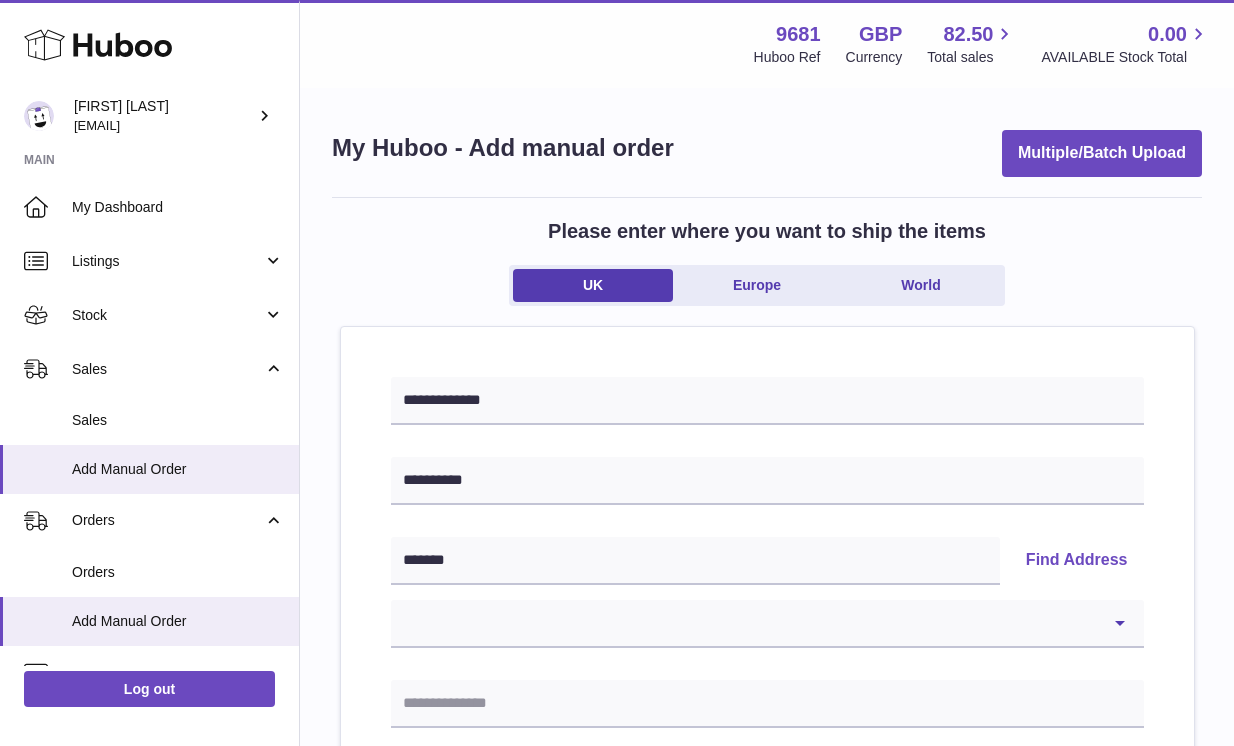 click on "**********" at bounding box center (767, 624) 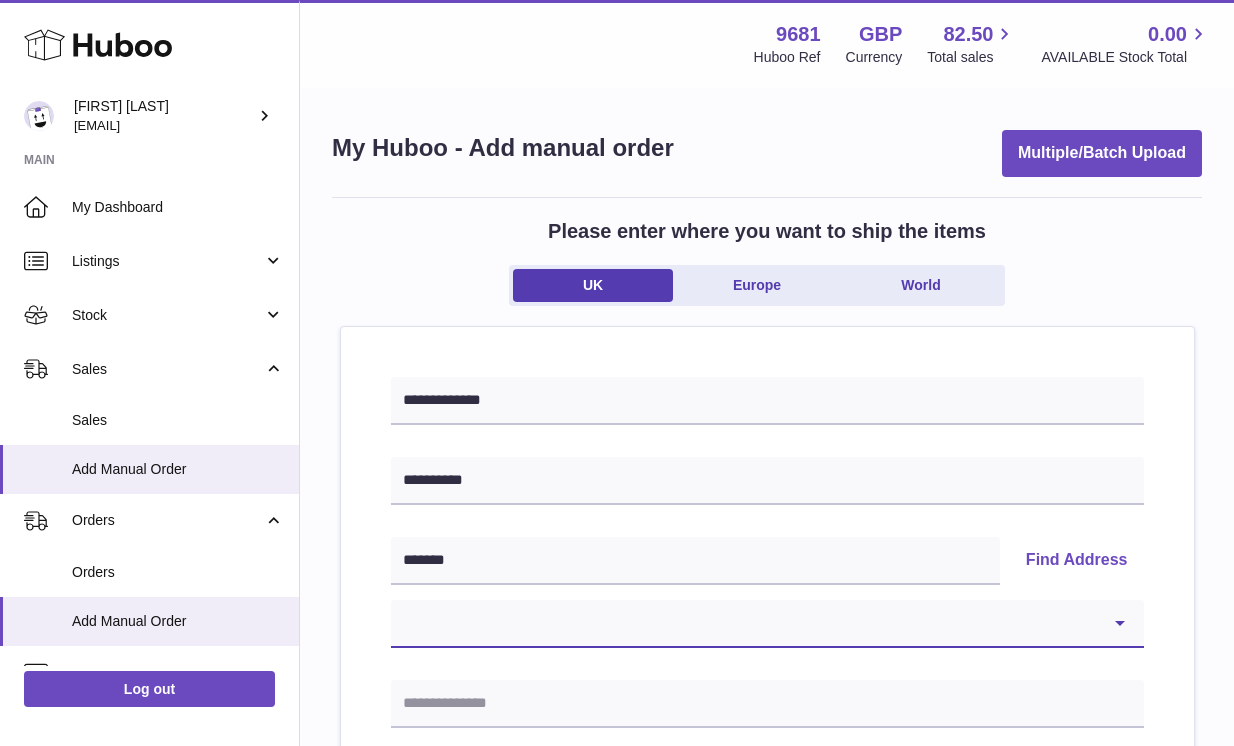select on "*" 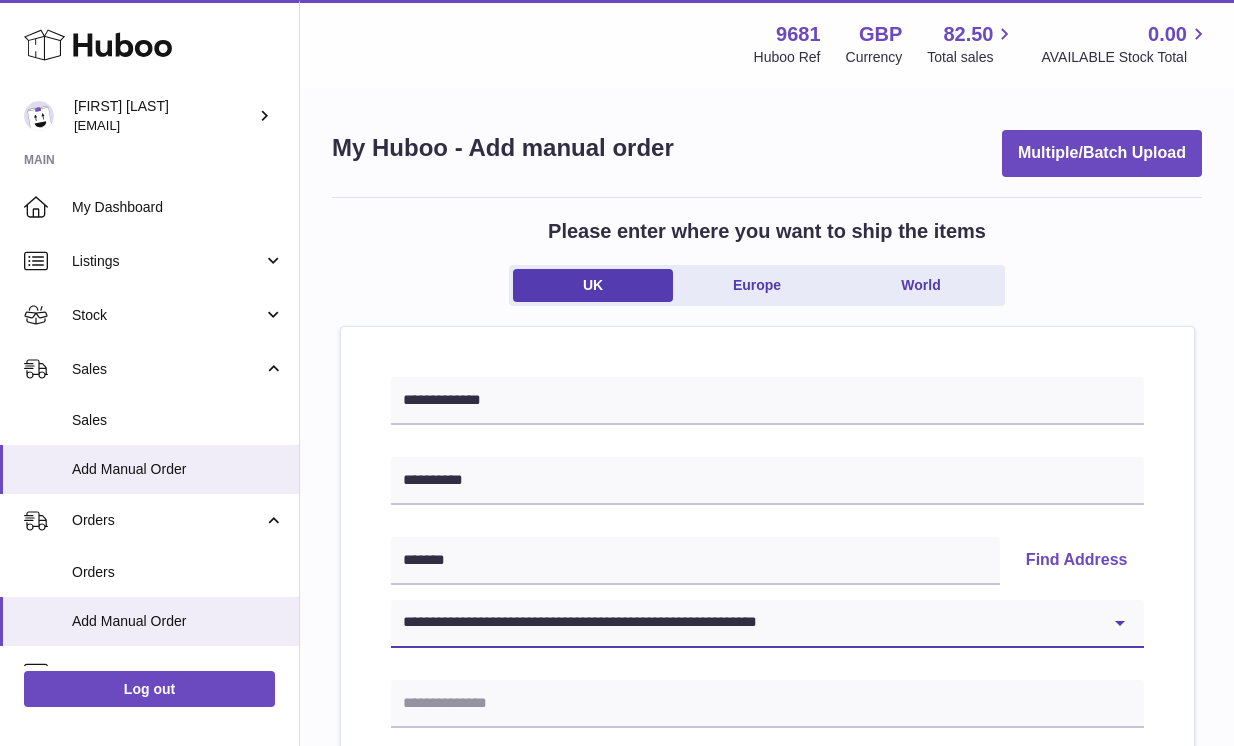 type on "**********" 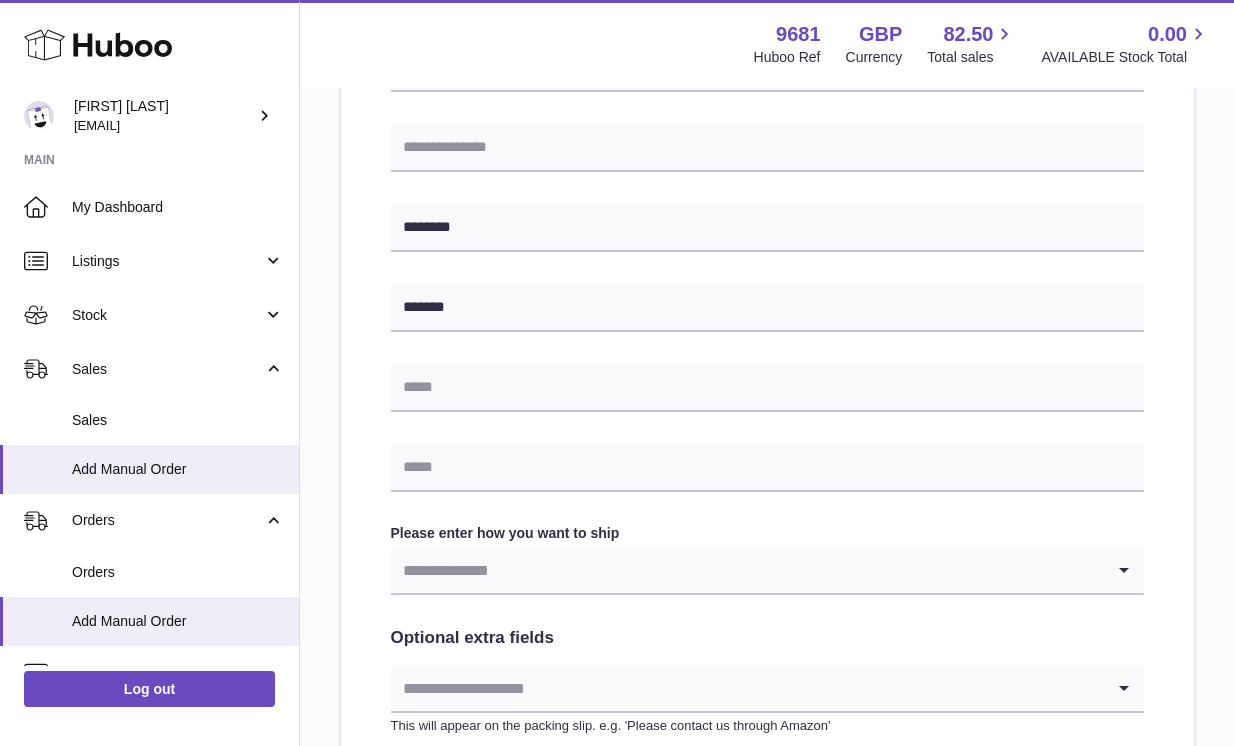 scroll, scrollTop: 729, scrollLeft: 0, axis: vertical 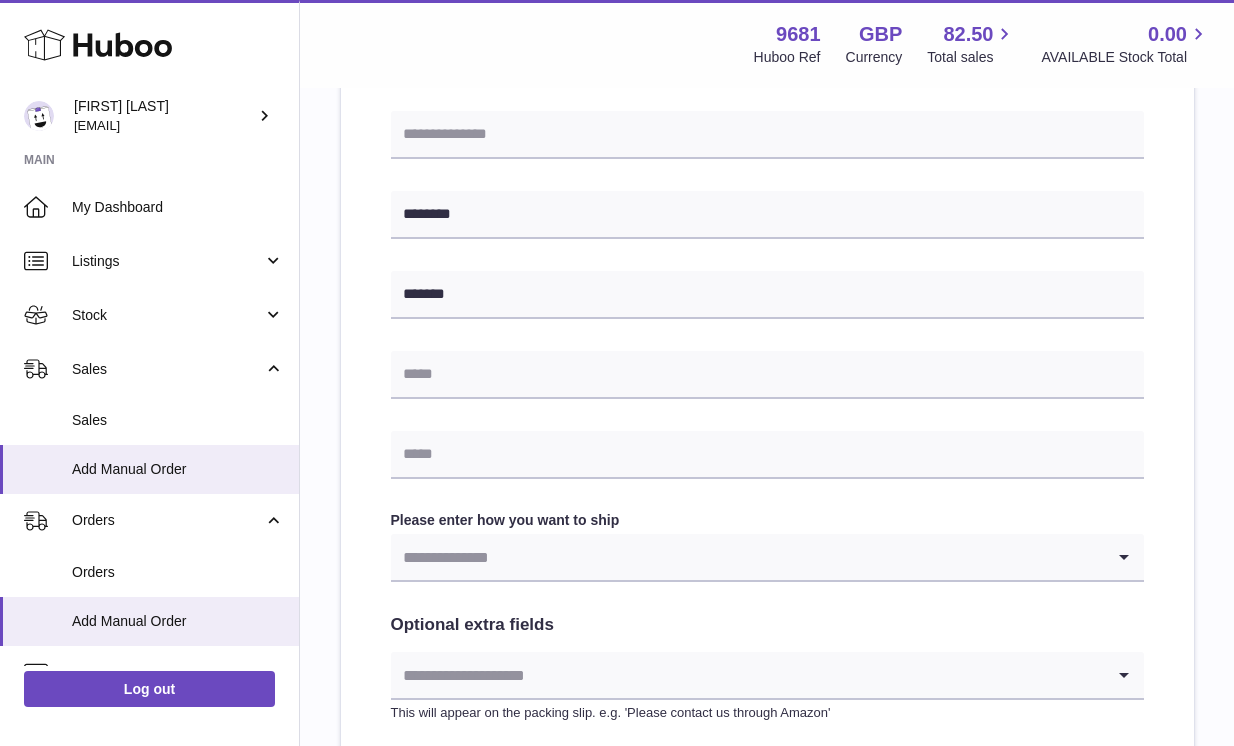 click at bounding box center [747, 557] 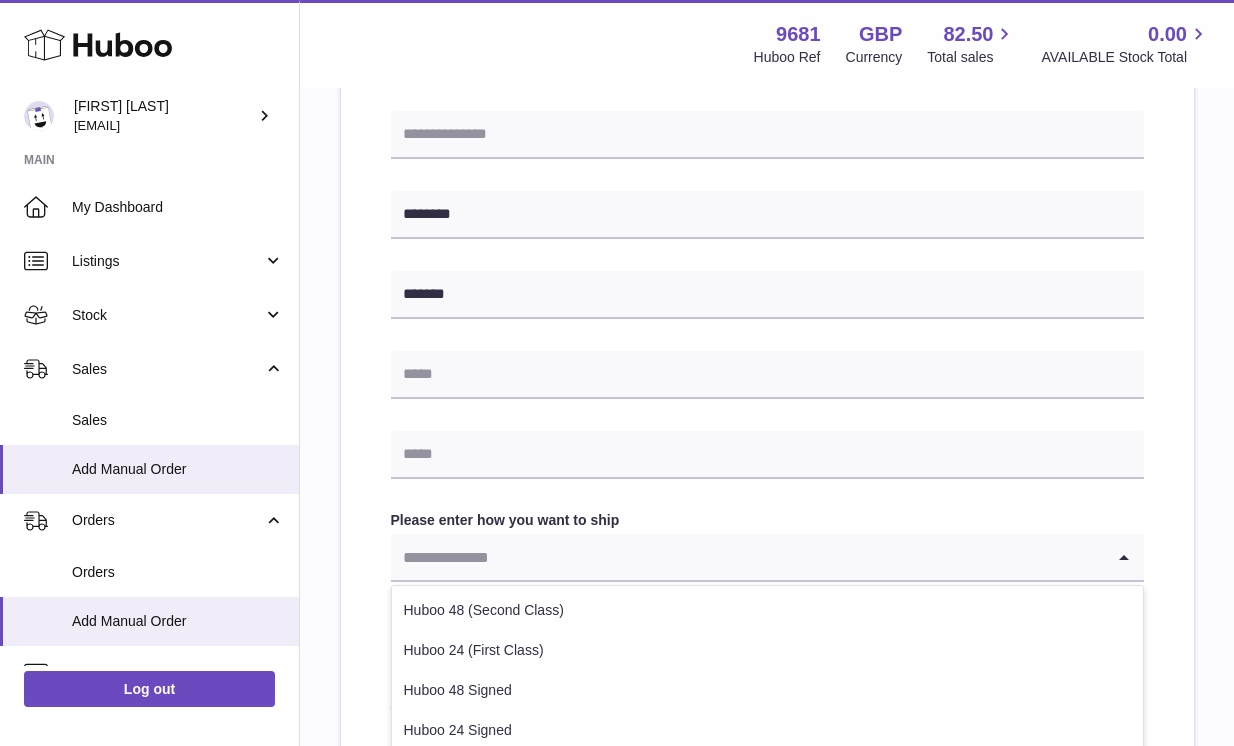 click on "Huboo 48 (Second Class)
Huboo 24 (First Class)
Huboo 48 Signed
Huboo 24 Signed
Huboo 48 Tracked
Huboo 24 Tracked
Special Delivery by 1pm
Collection
Stock Disposal
Stock Return
Std UK Dom_2
Standard
STANDARD SHIPPING REST OF THE WORLD
Std UK Intl_4" at bounding box center [767, 760] 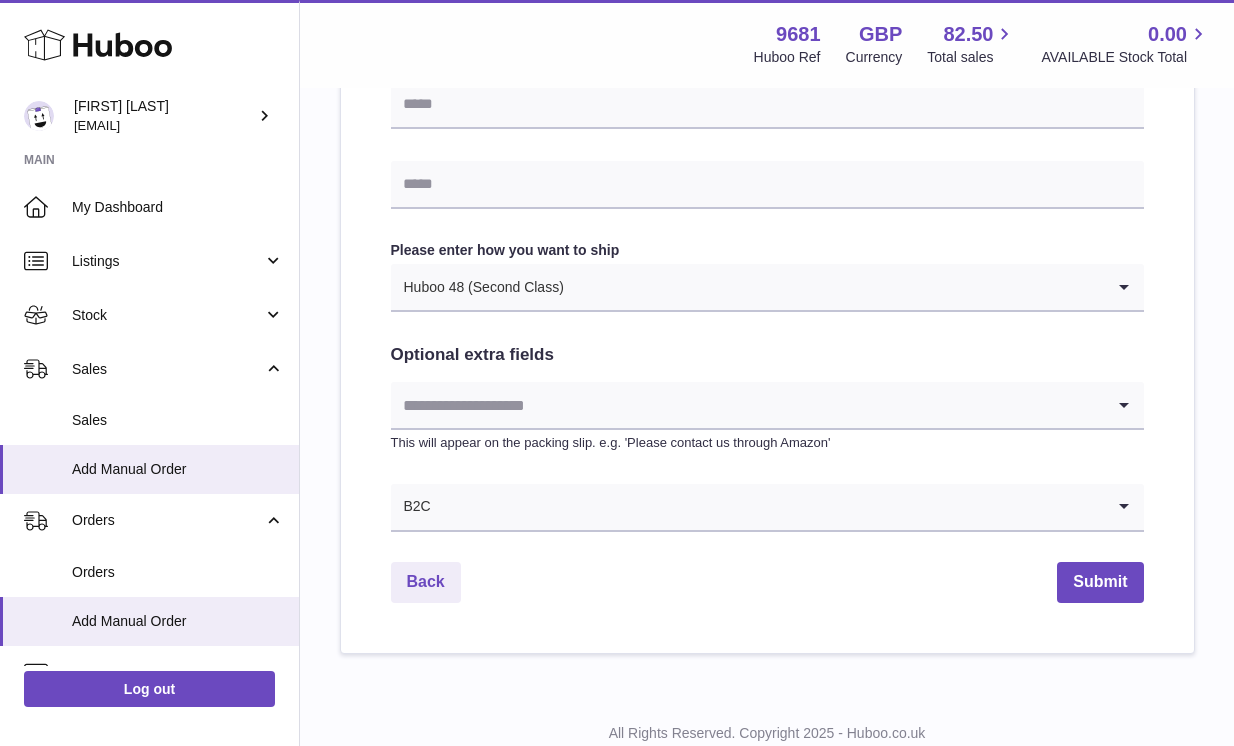 scroll, scrollTop: 1013, scrollLeft: 0, axis: vertical 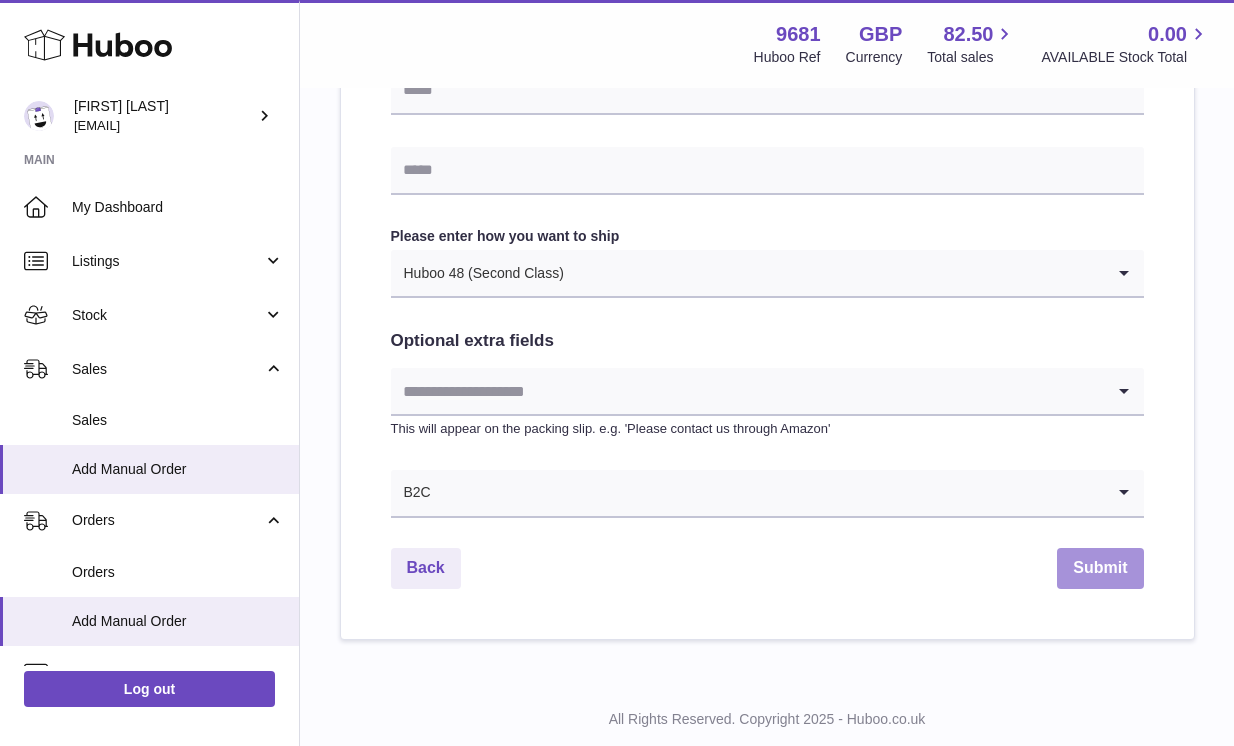 click on "Submit" at bounding box center (1100, 568) 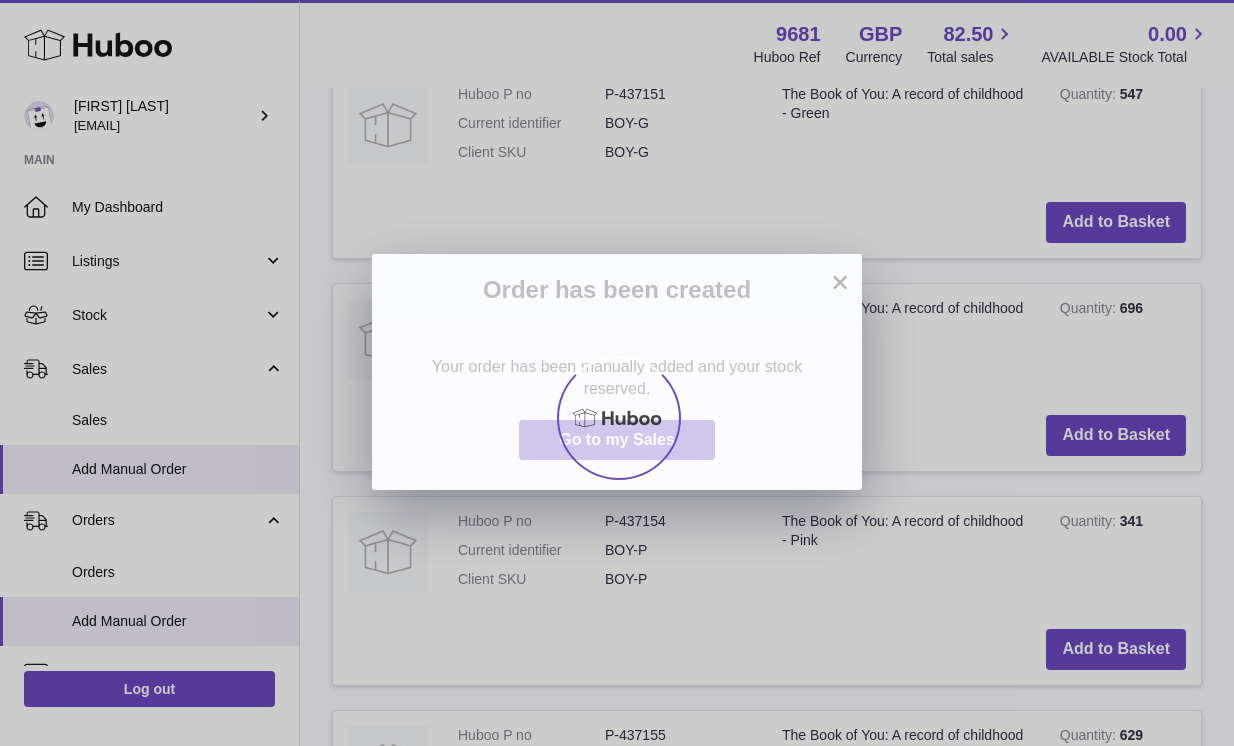 scroll, scrollTop: 0, scrollLeft: 0, axis: both 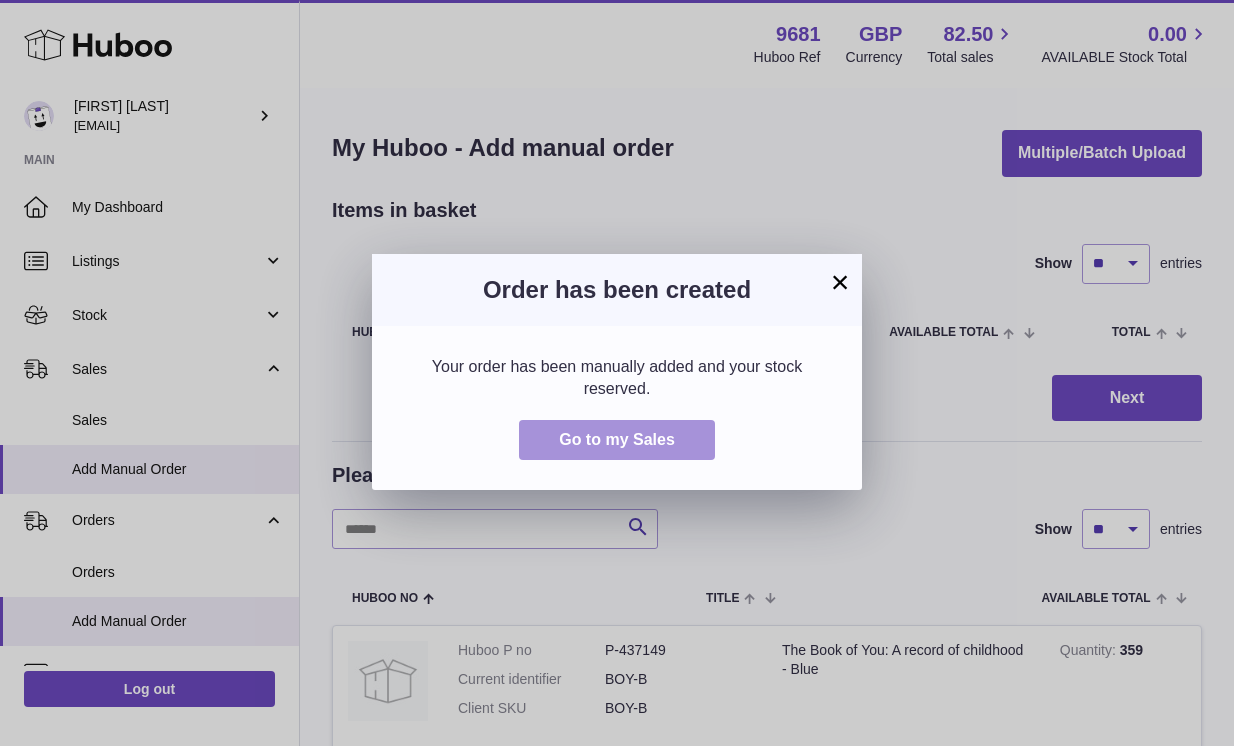 click on "Go to my Sales" at bounding box center (617, 439) 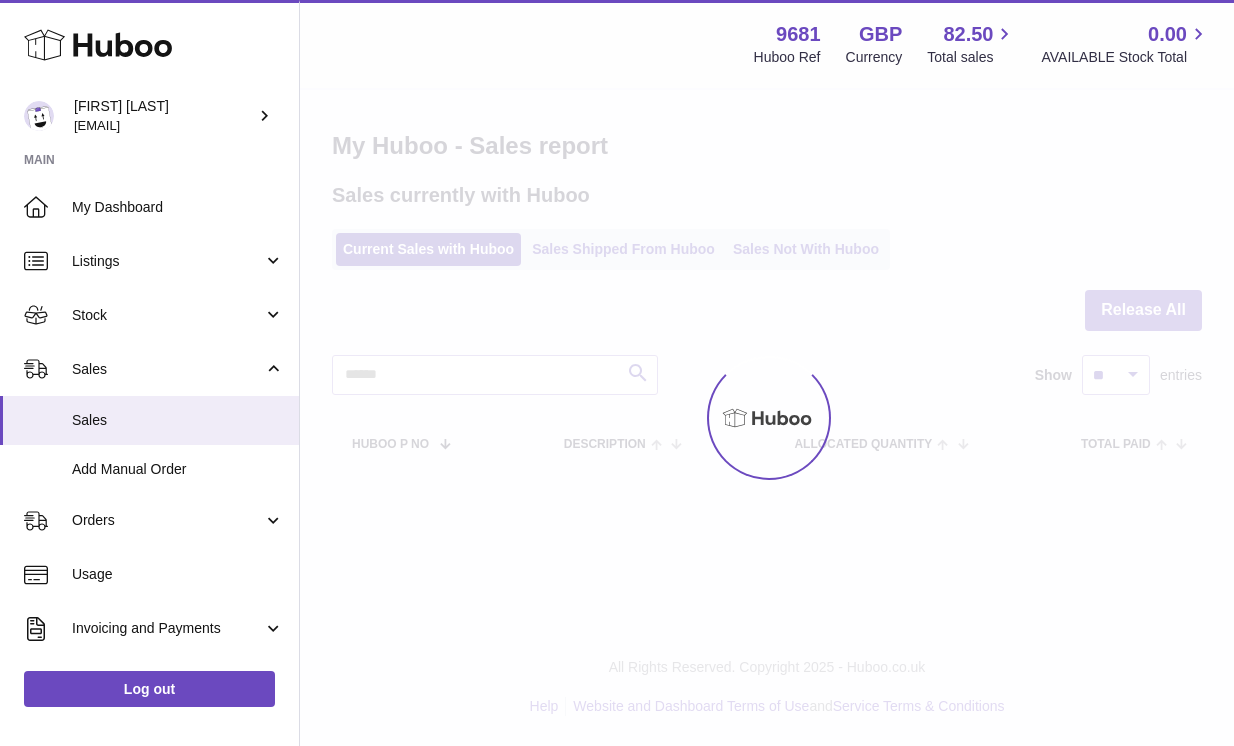 scroll, scrollTop: 0, scrollLeft: 0, axis: both 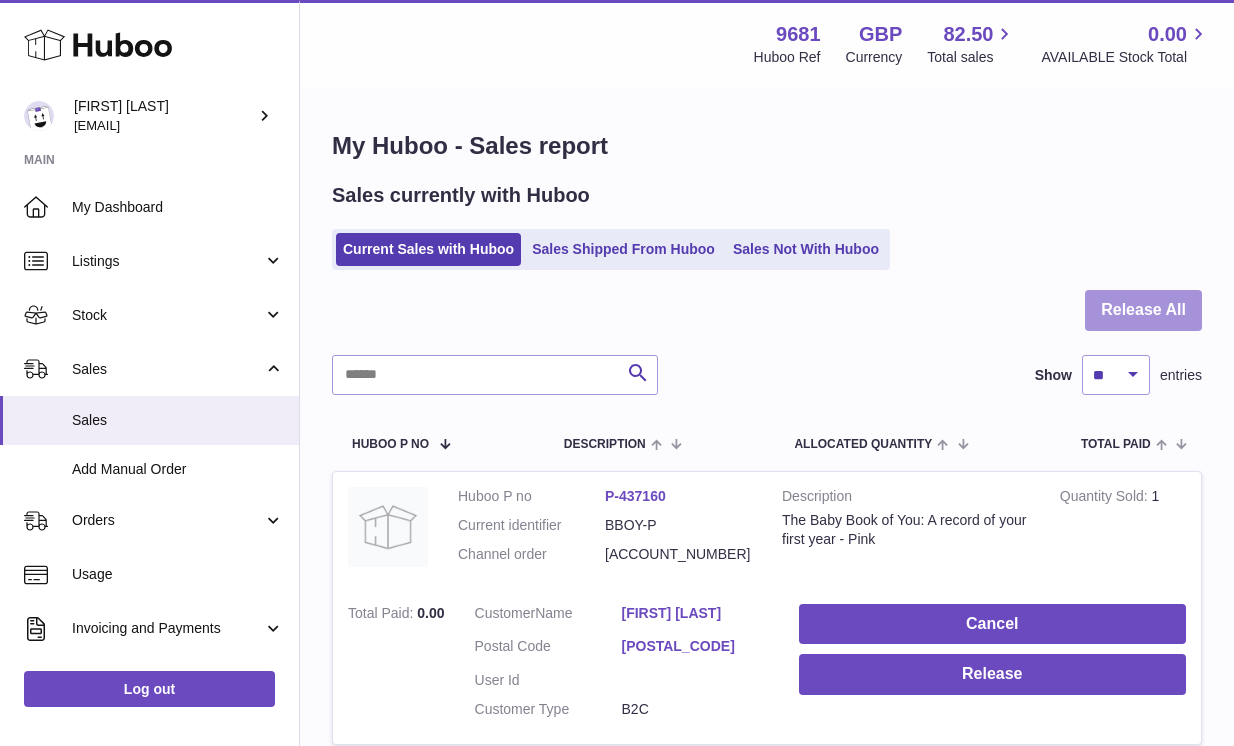 click on "Release All" at bounding box center [1143, 310] 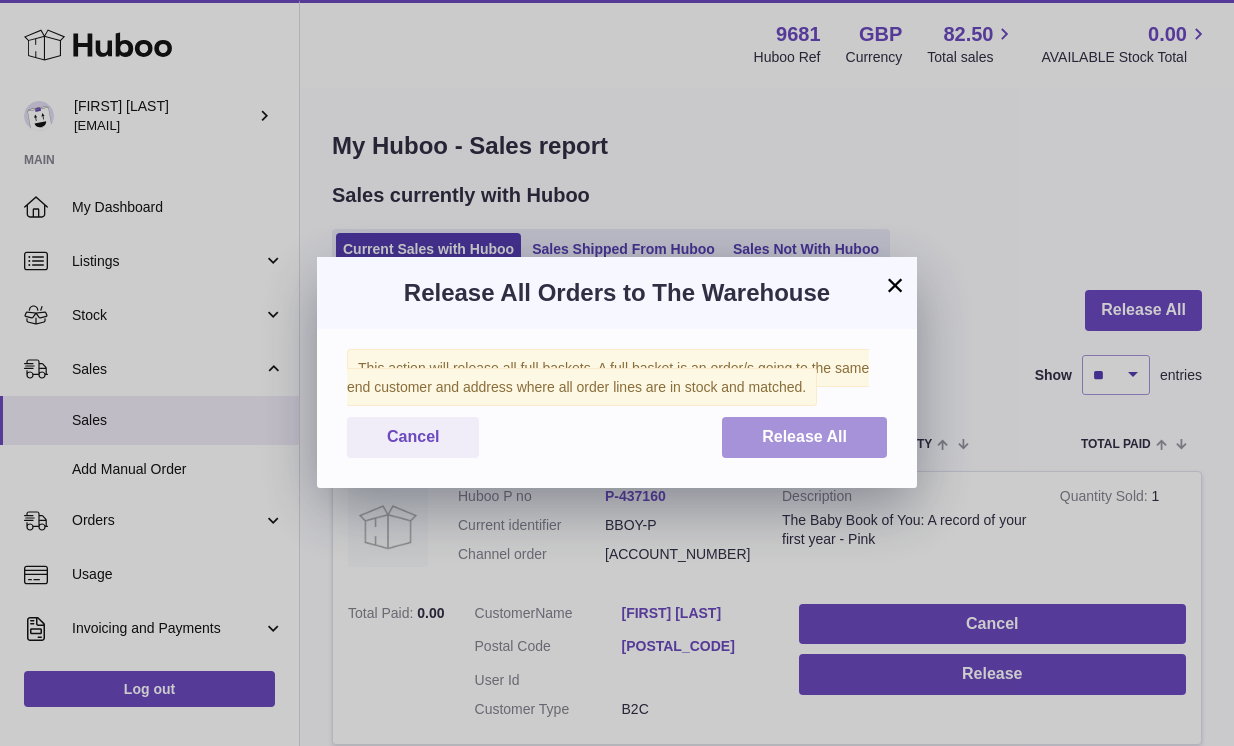 click on "Release All" at bounding box center (804, 436) 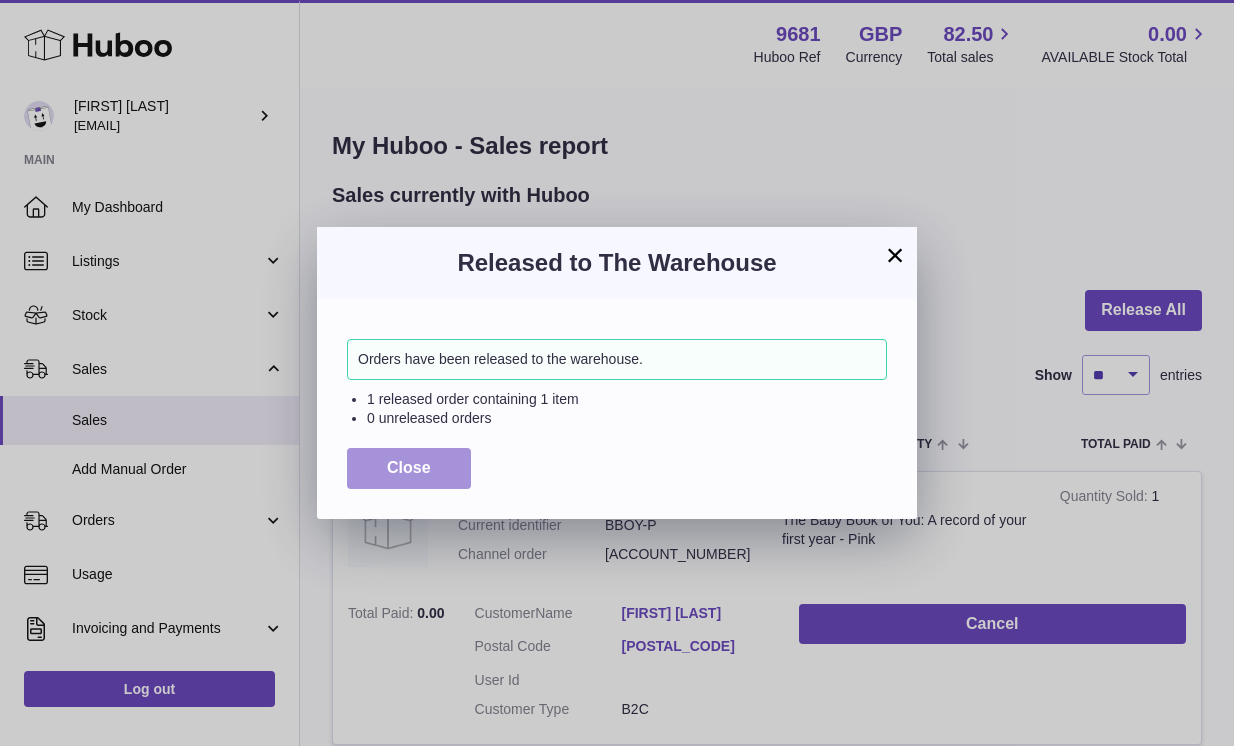 click on "Close" at bounding box center [409, 467] 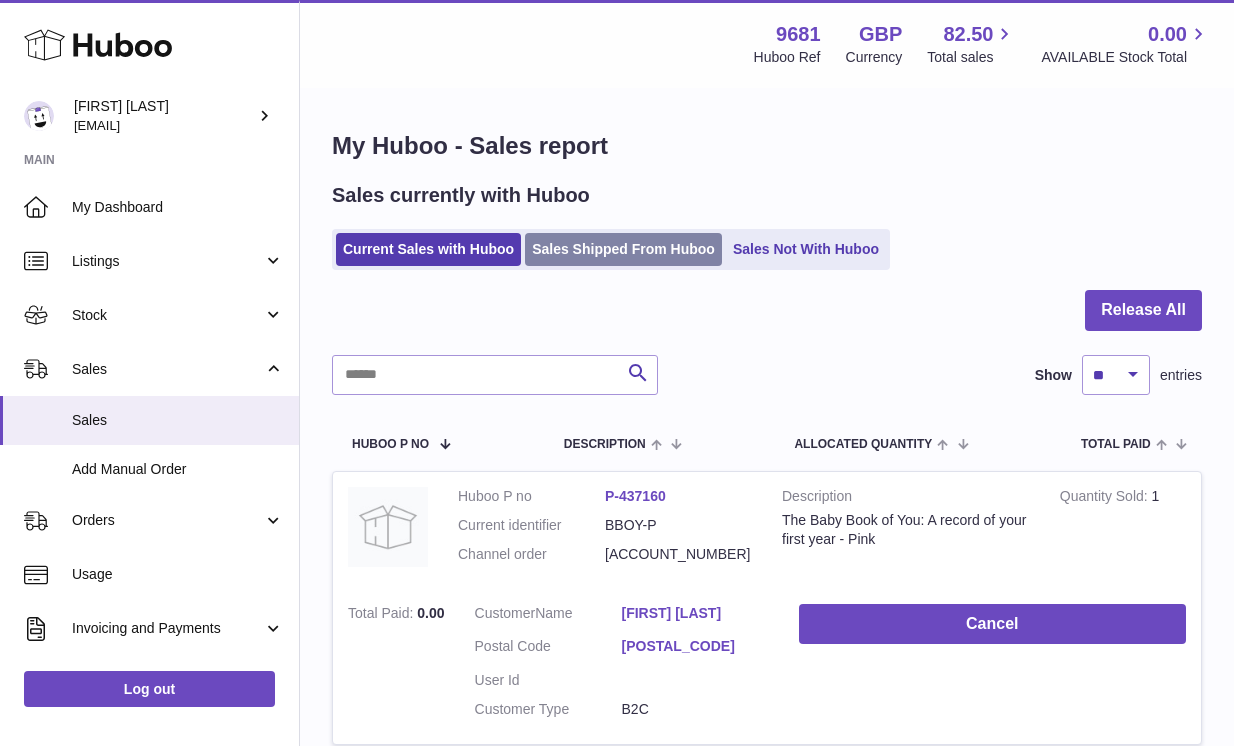 click on "Sales Shipped From Huboo" at bounding box center (623, 249) 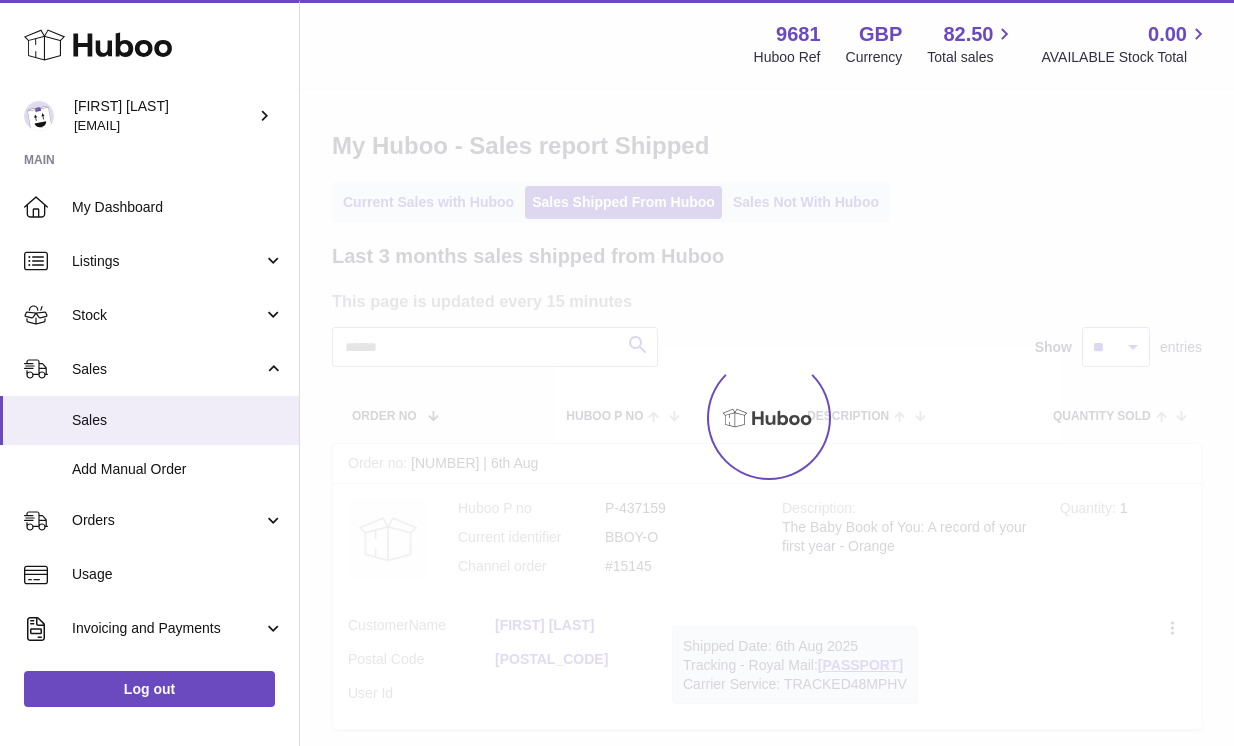 scroll, scrollTop: 0, scrollLeft: 0, axis: both 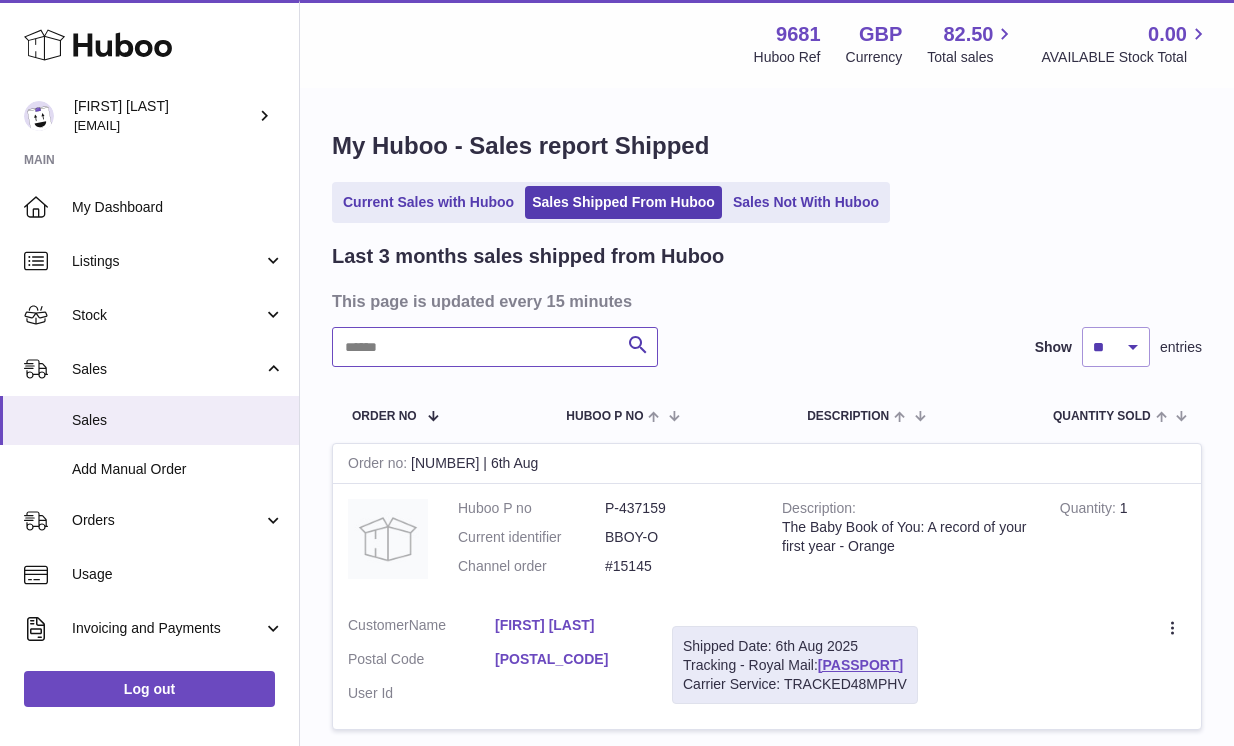 click at bounding box center [495, 347] 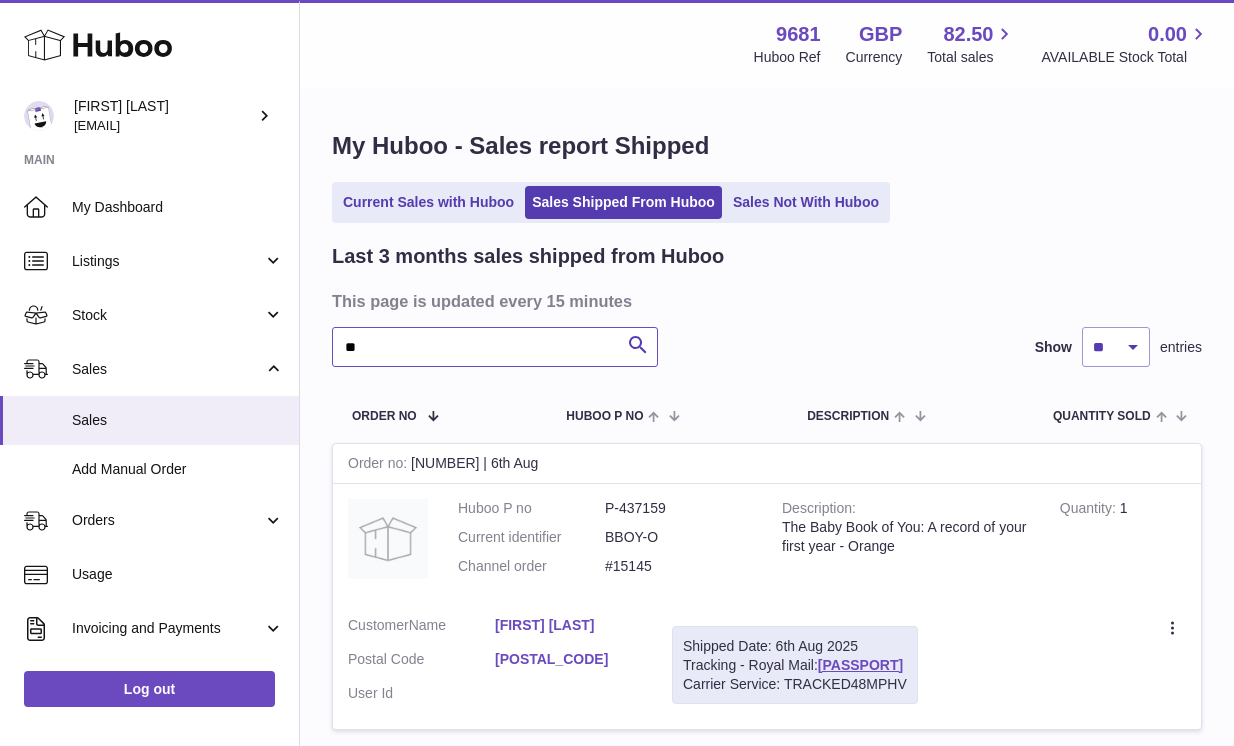 type on "*" 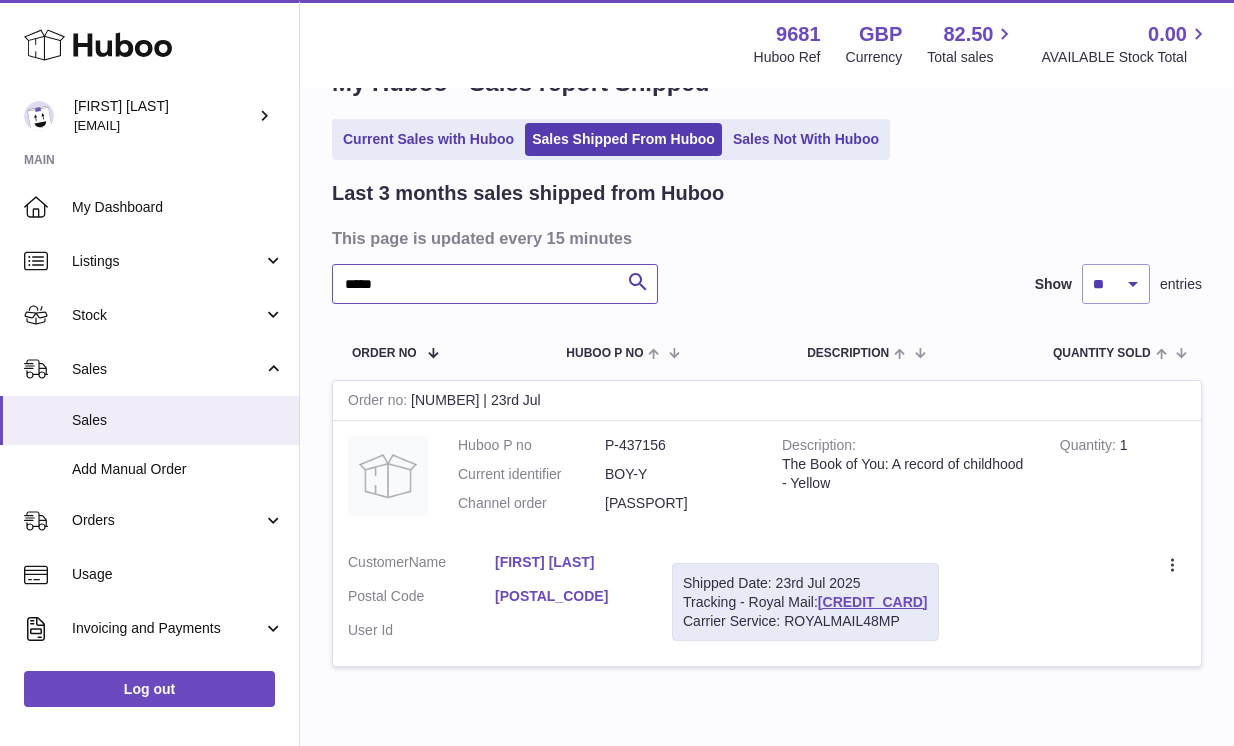 scroll, scrollTop: 71, scrollLeft: 0, axis: vertical 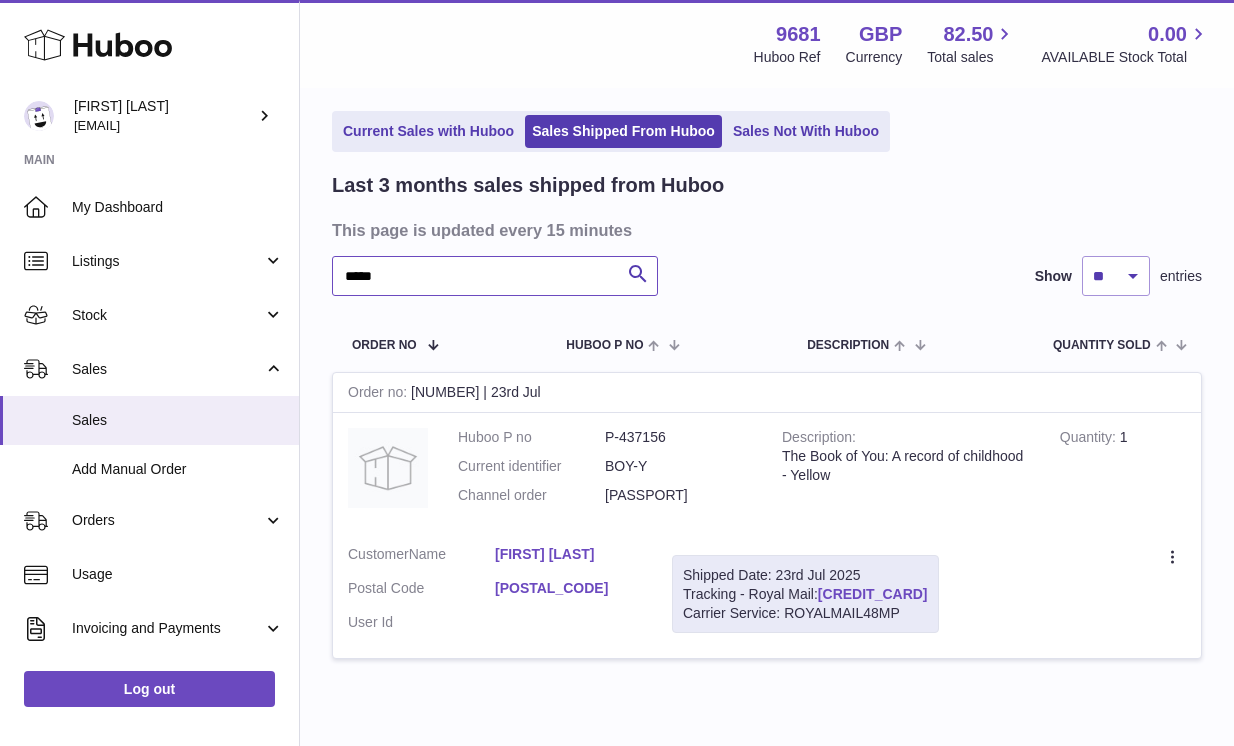 type on "*****" 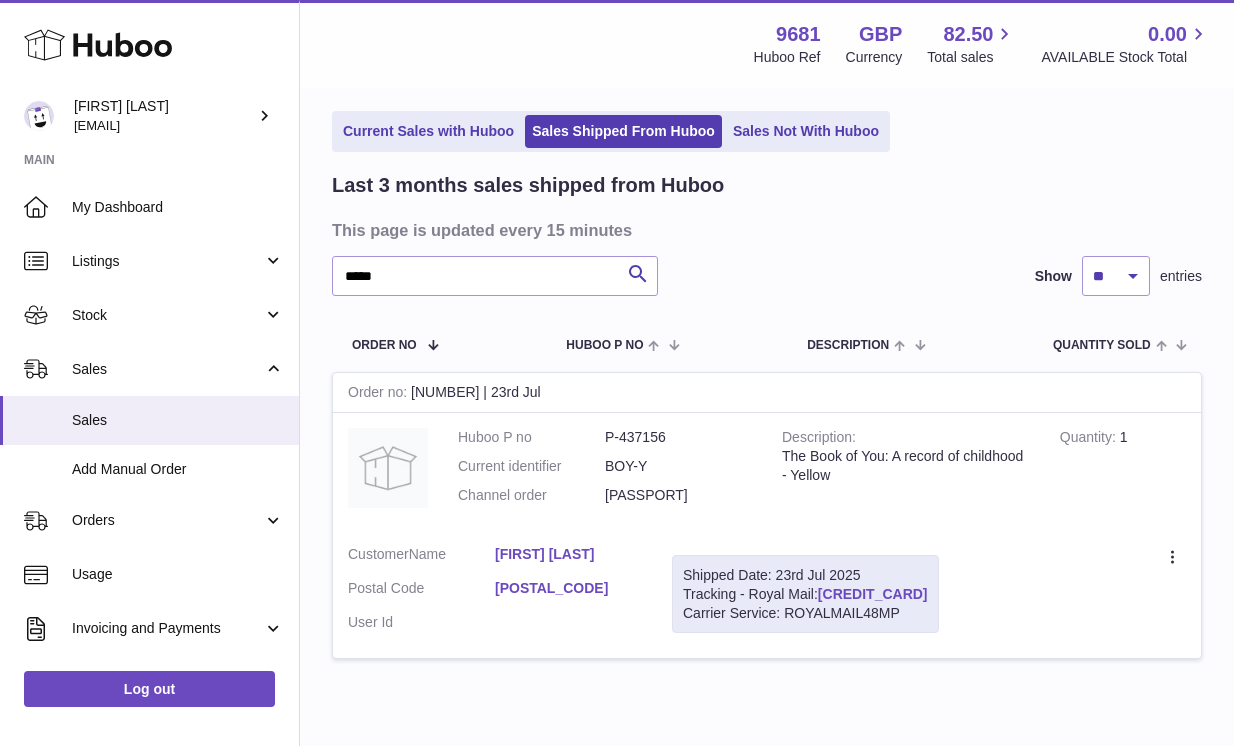 click on "[CREDIT_CARD]" at bounding box center (873, 594) 